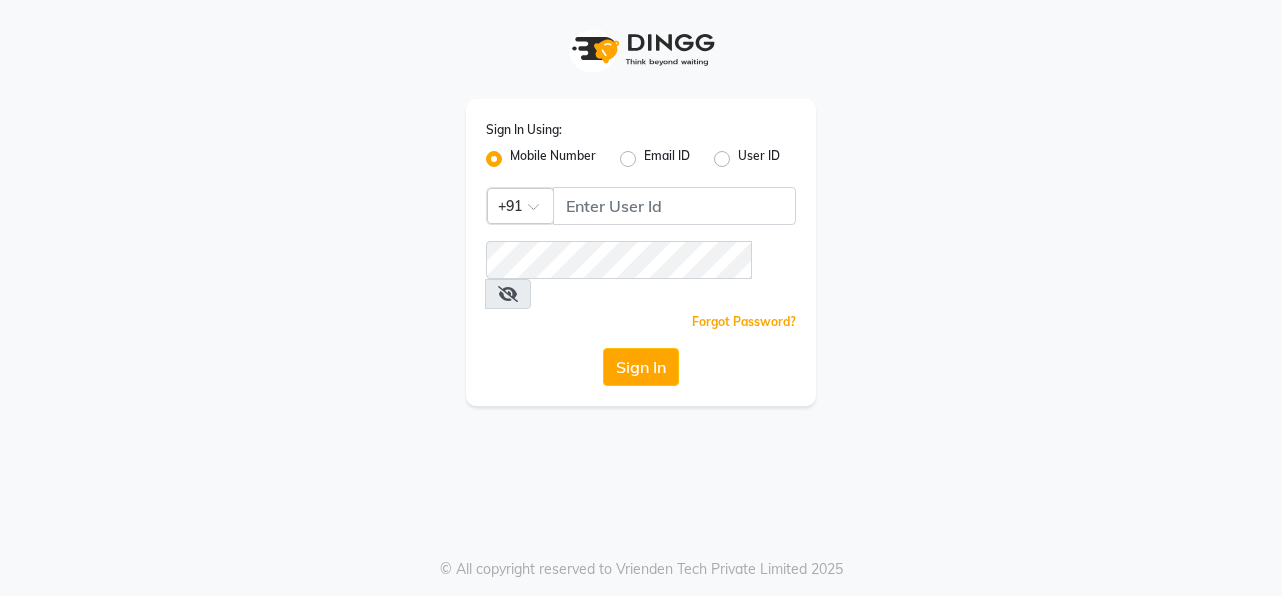 scroll, scrollTop: 0, scrollLeft: 0, axis: both 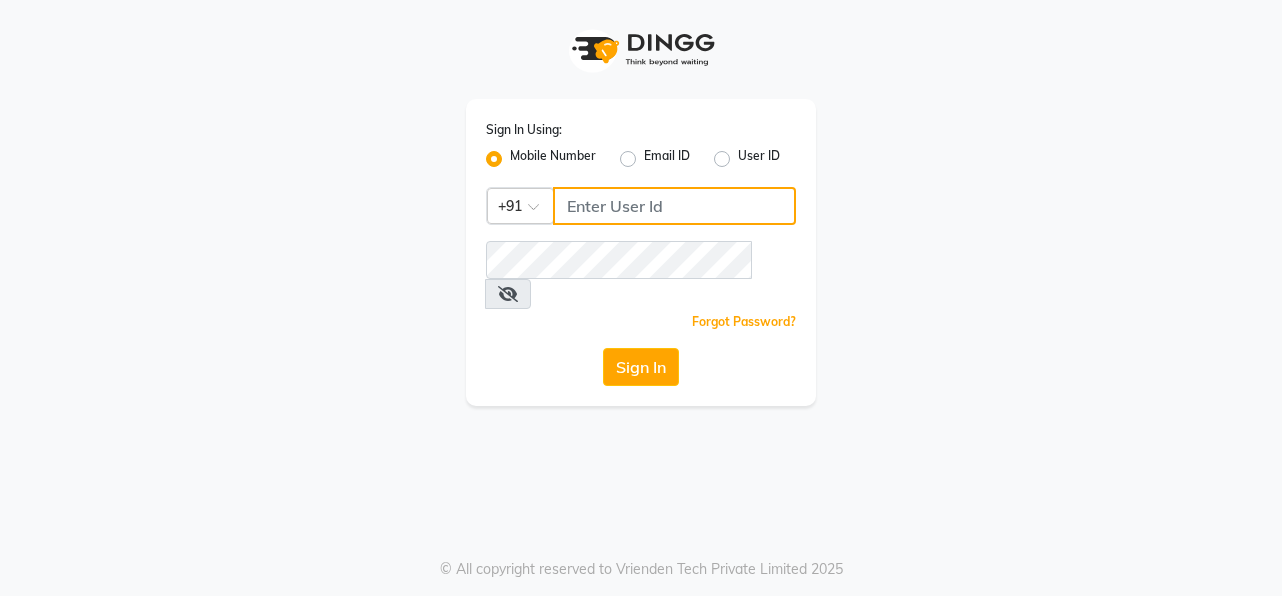click 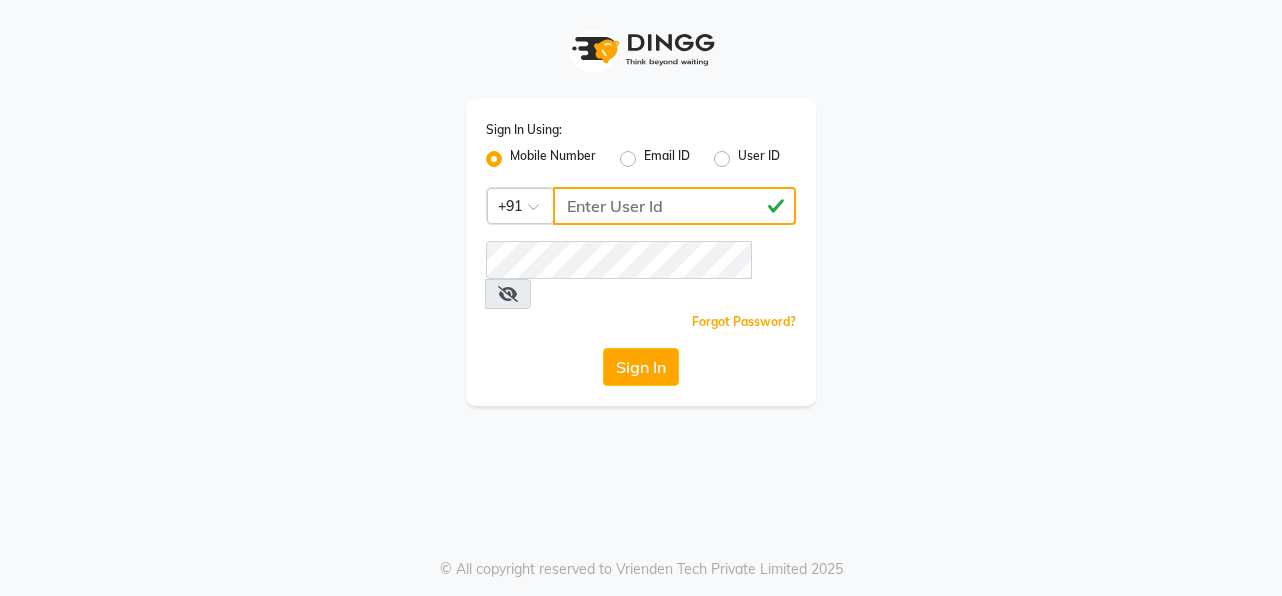type on "[PHONE]" 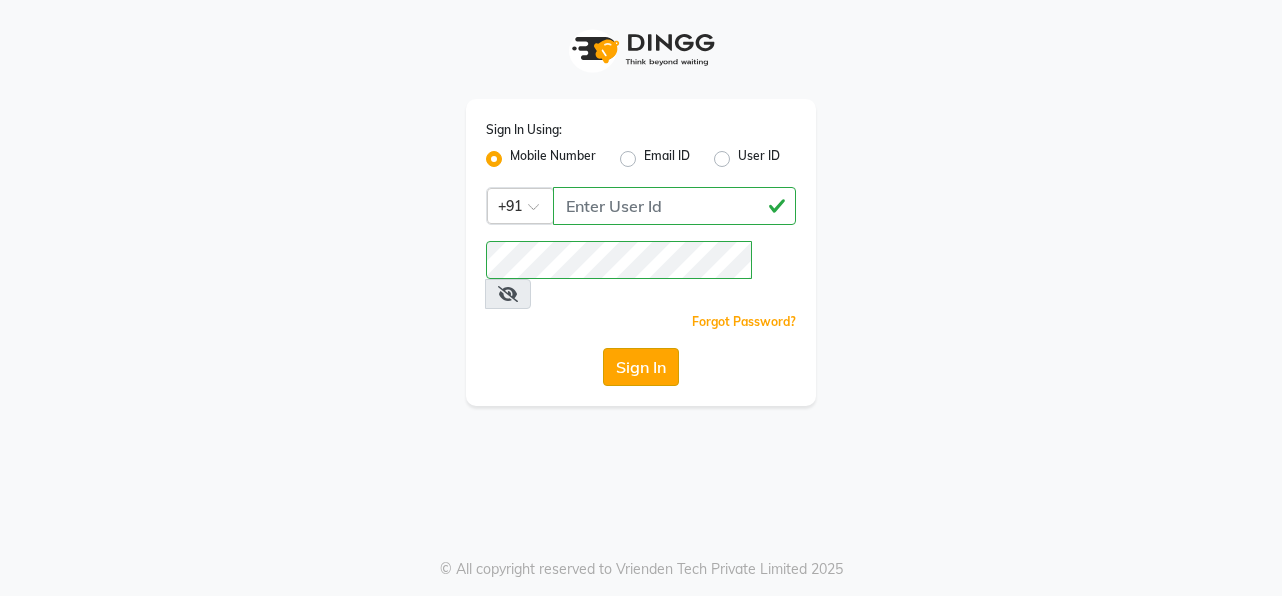 click on "Sign In" 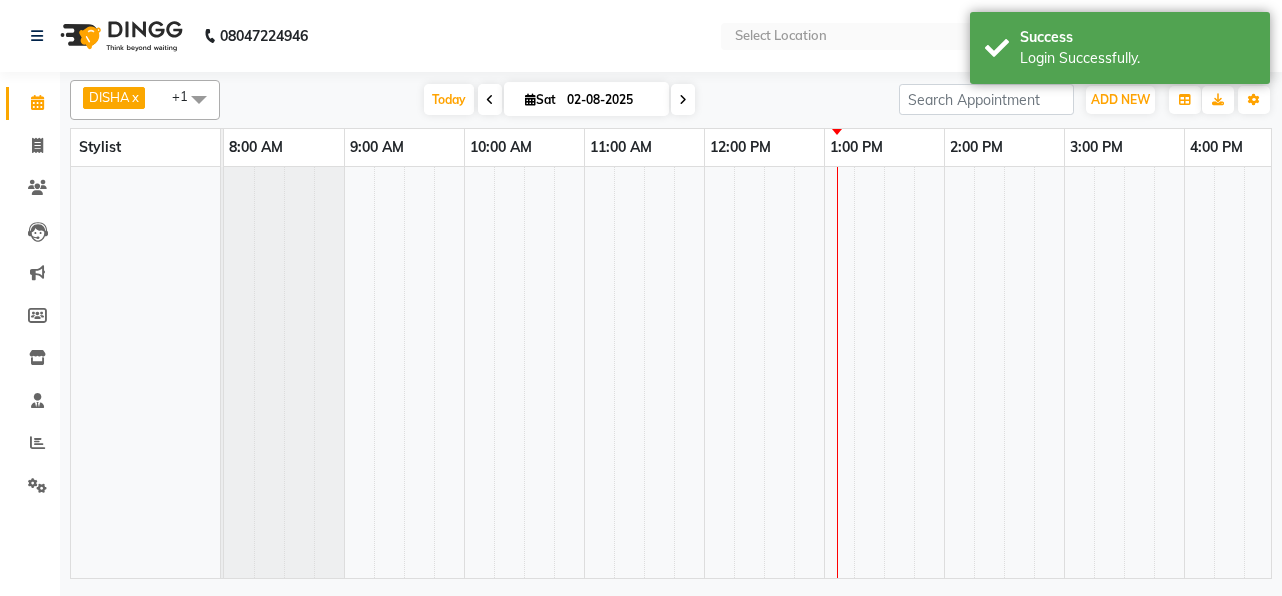 select on "en" 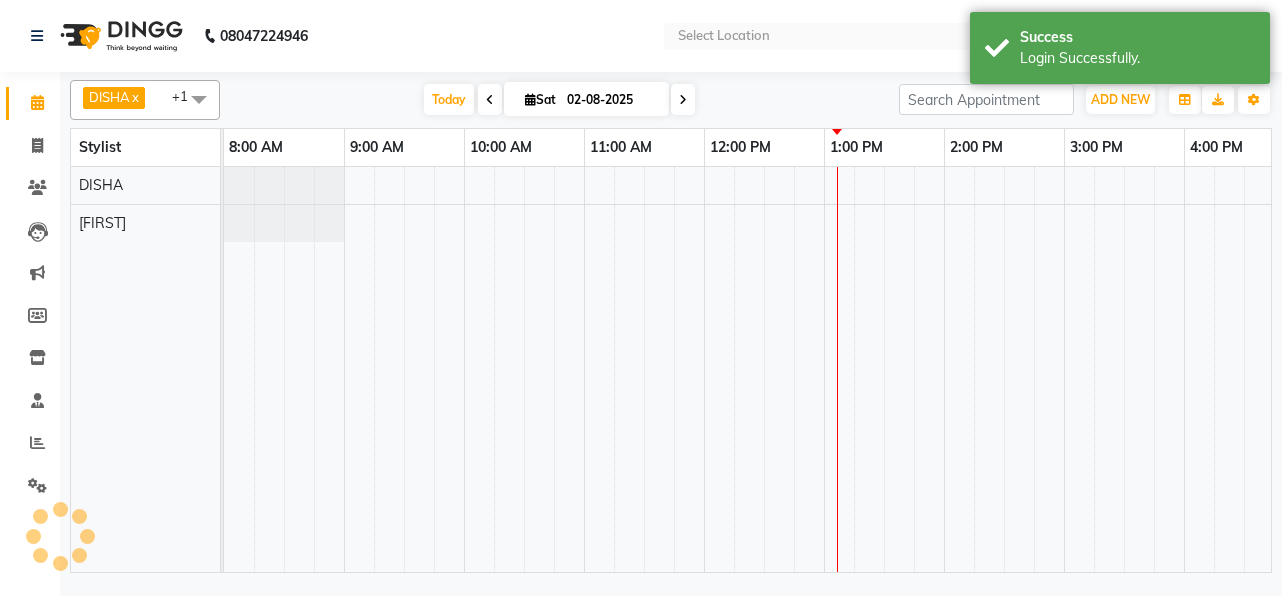 scroll, scrollTop: 0, scrollLeft: 512, axis: horizontal 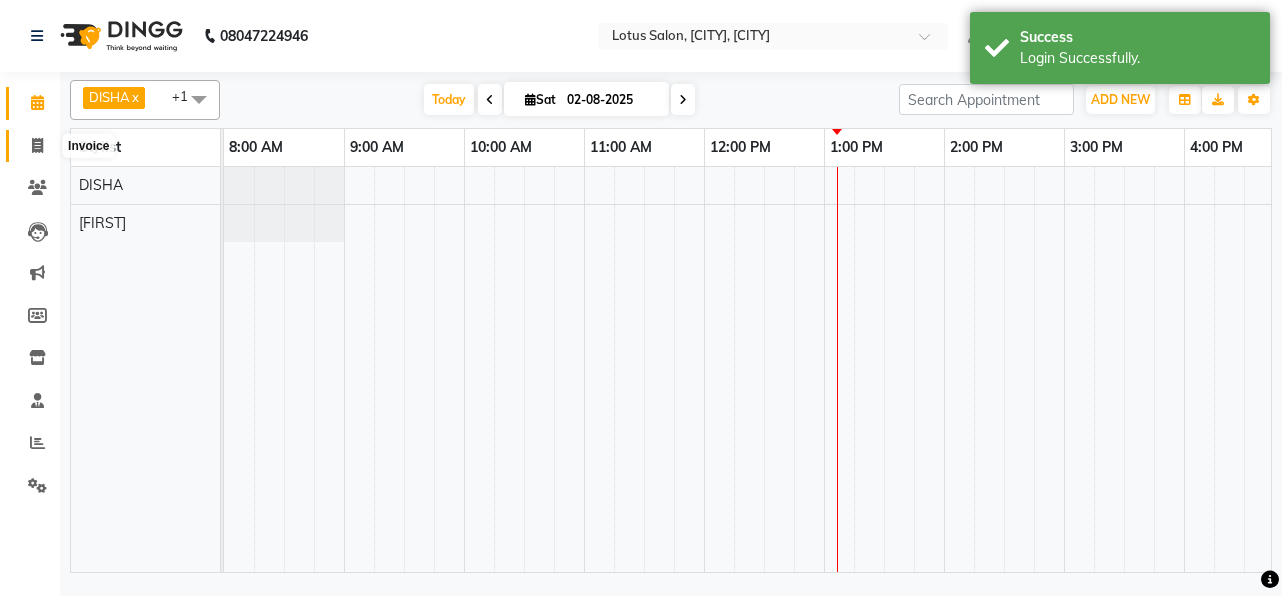 click 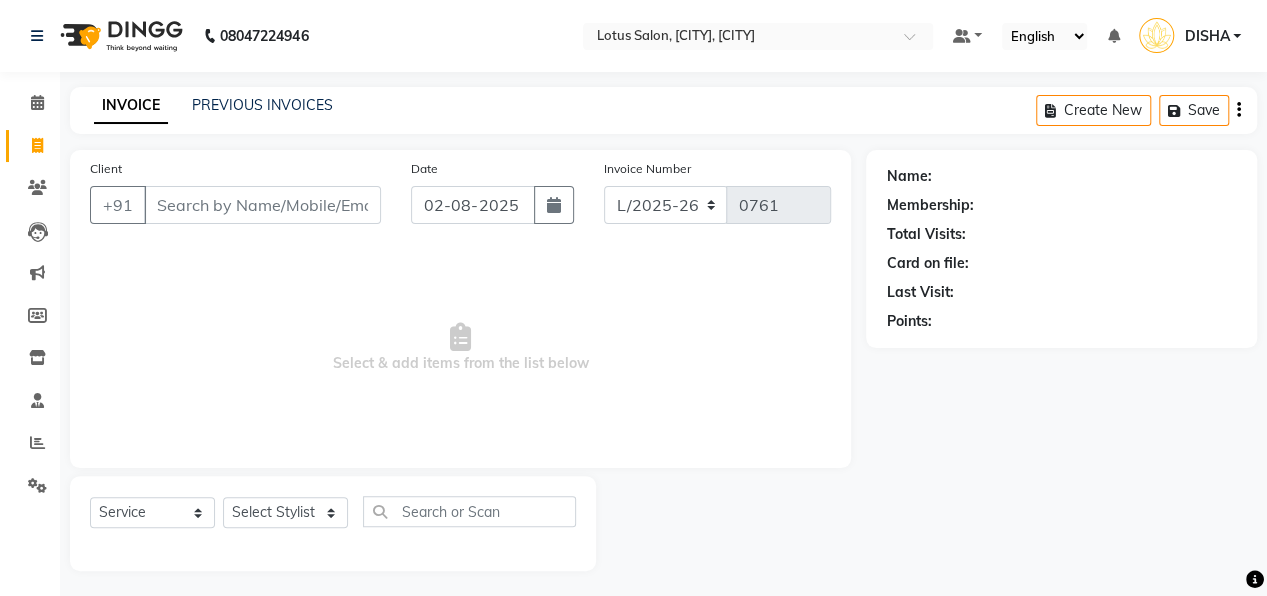 click on "Client" at bounding box center (262, 205) 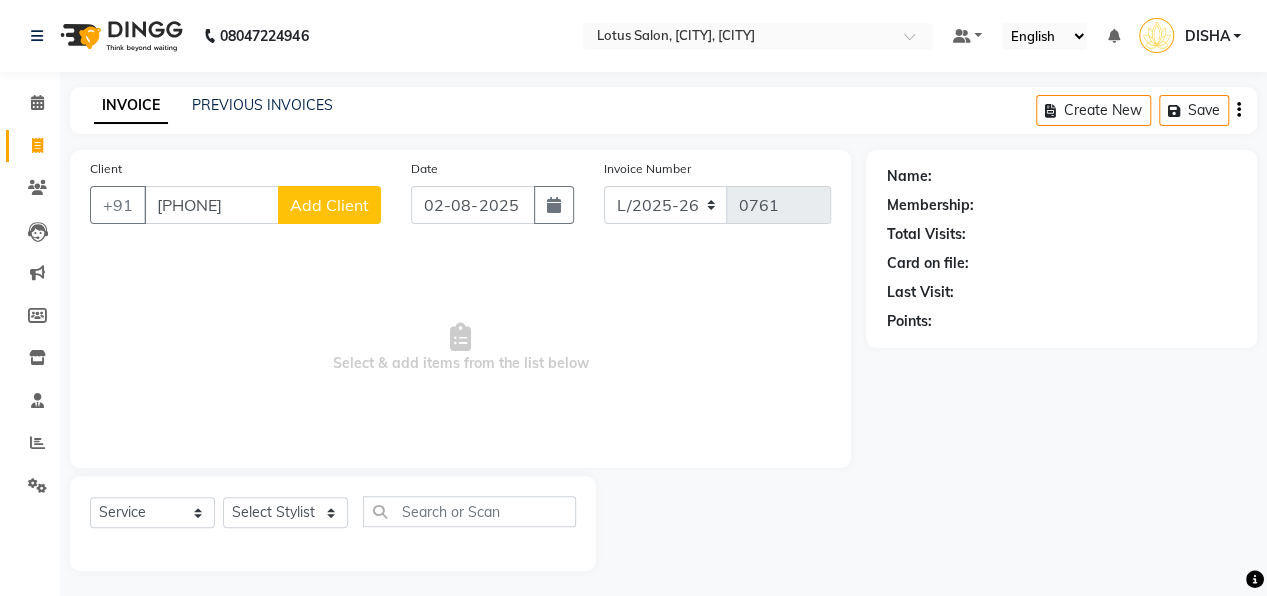 type on "[PHONE]" 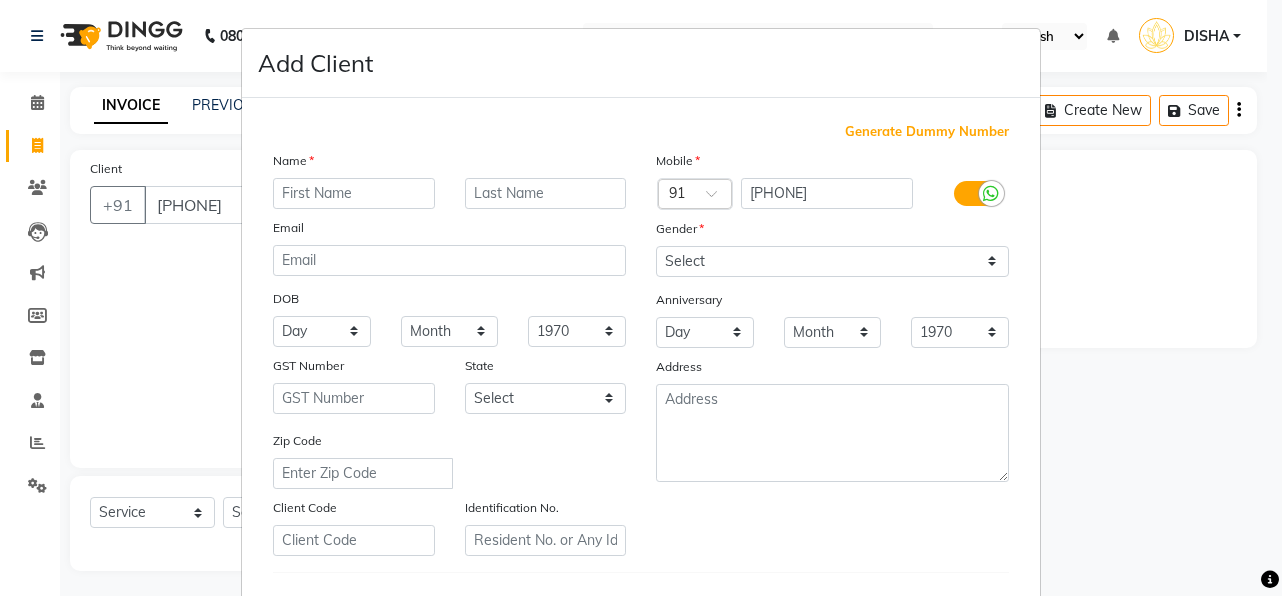 click at bounding box center [354, 193] 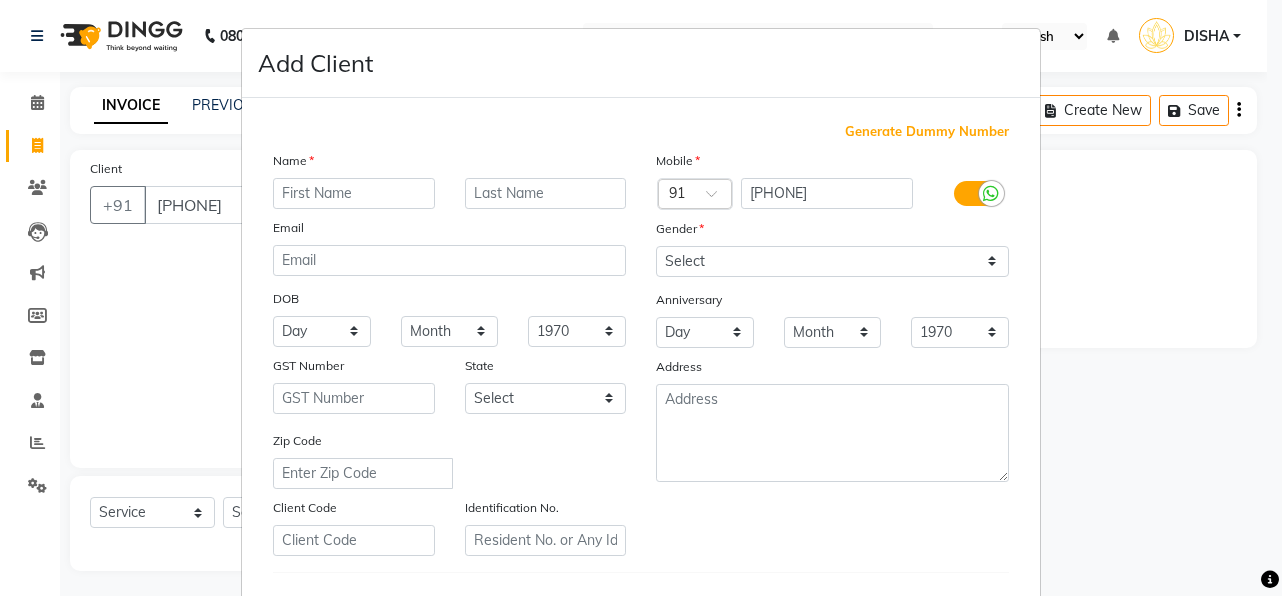 click at bounding box center [354, 193] 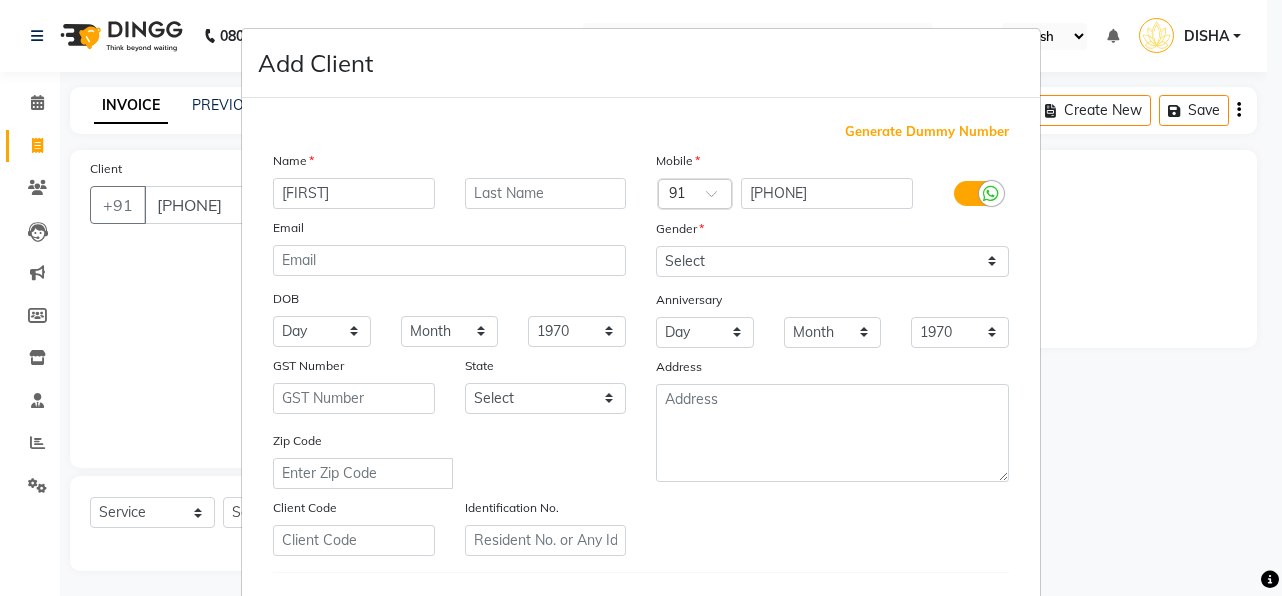 type on "[FIRST]" 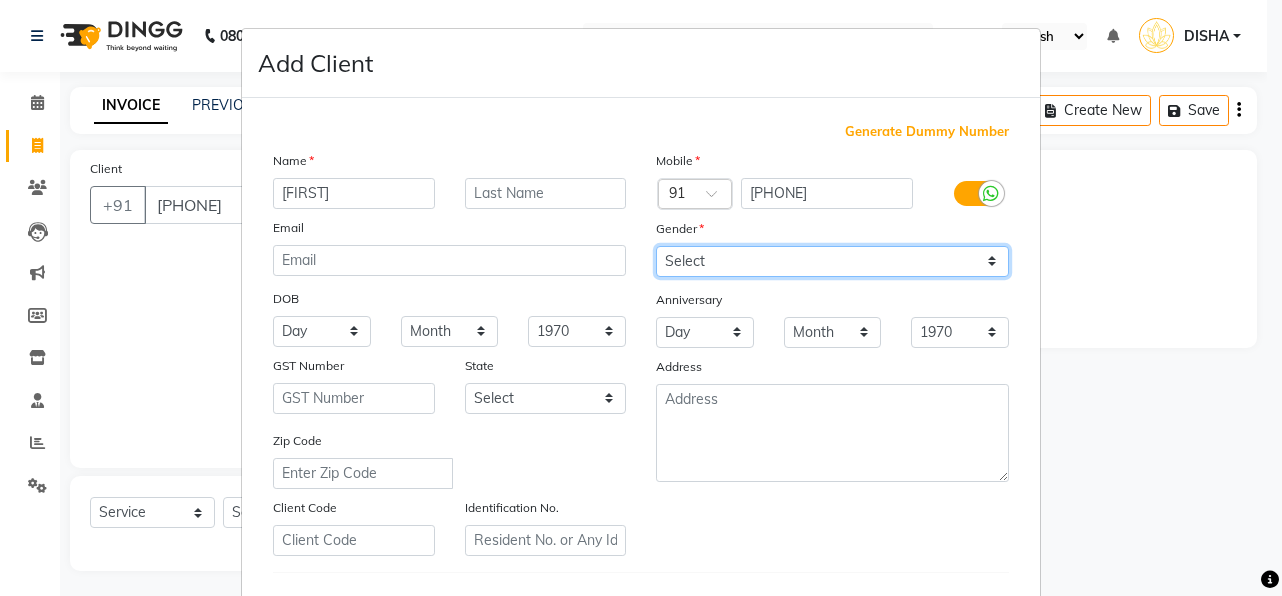 click on "Select Male Female Other Prefer Not To Say" at bounding box center (832, 261) 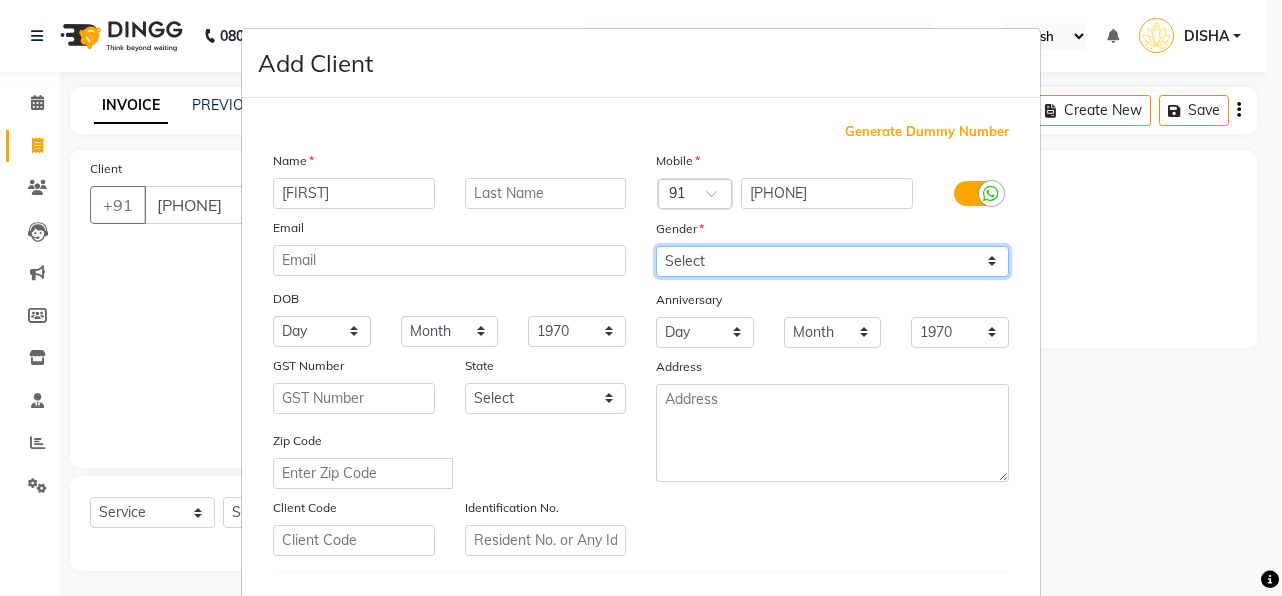 select on "female" 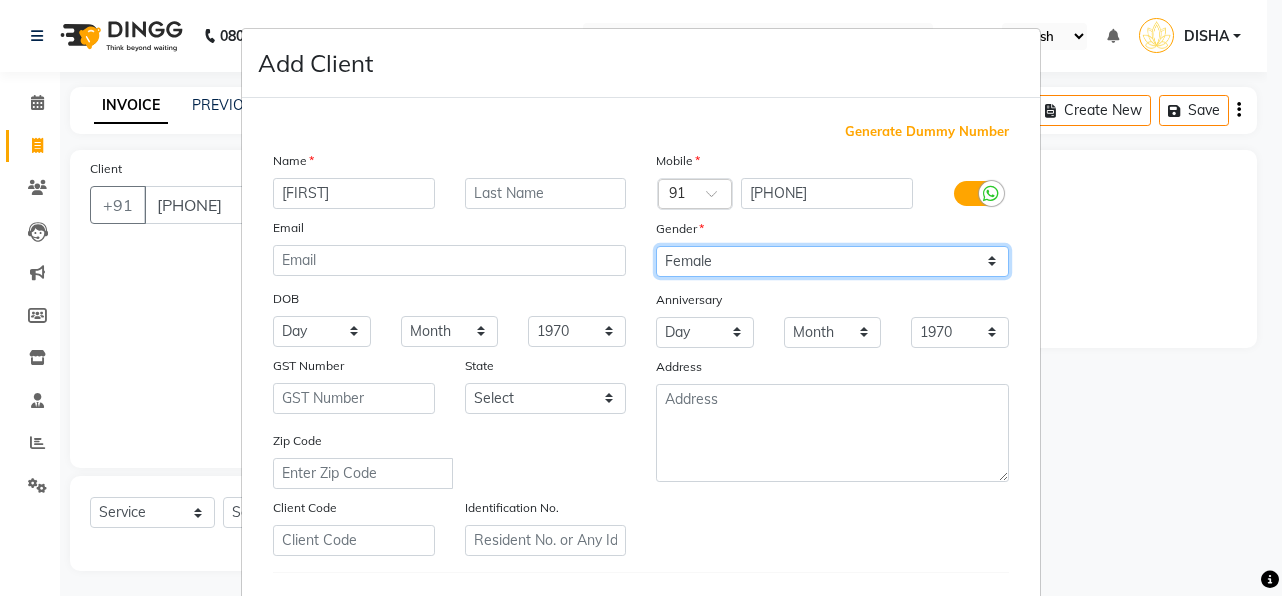 click on "Select Male Female Other Prefer Not To Say" at bounding box center [832, 261] 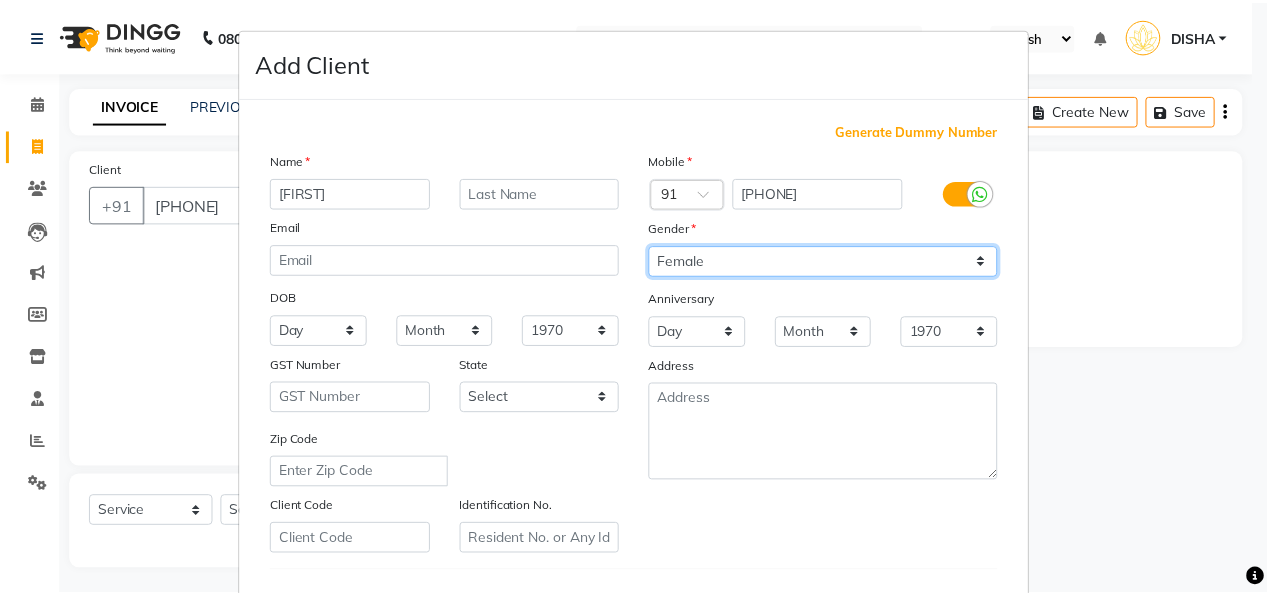 scroll, scrollTop: 324, scrollLeft: 0, axis: vertical 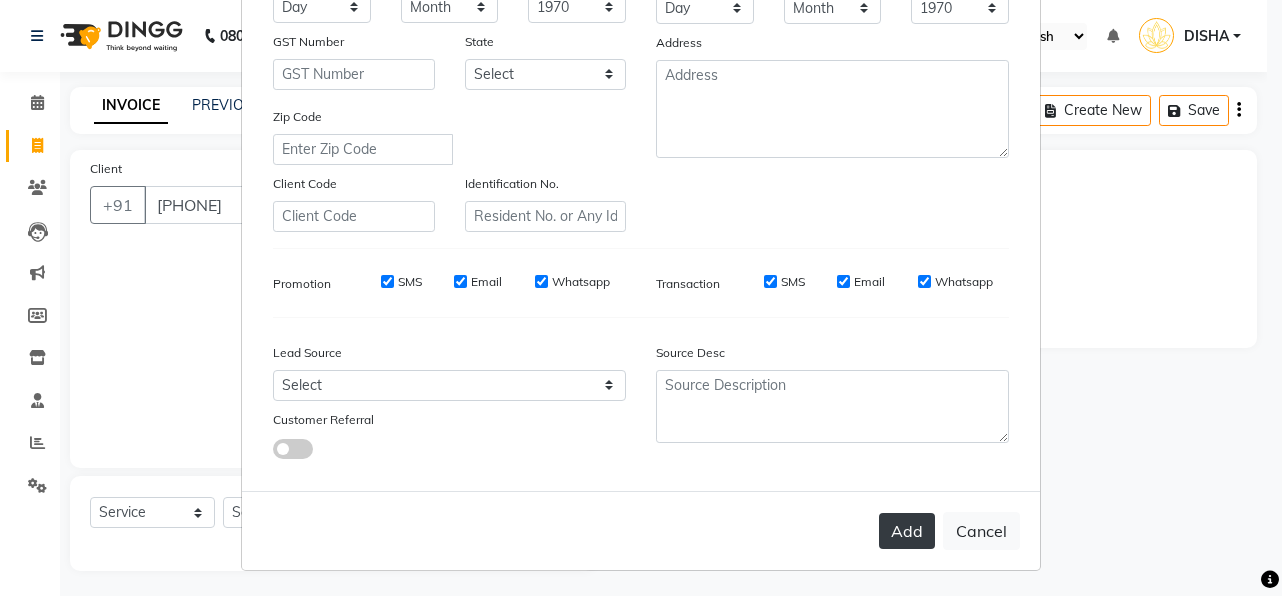 click on "Add" at bounding box center (907, 531) 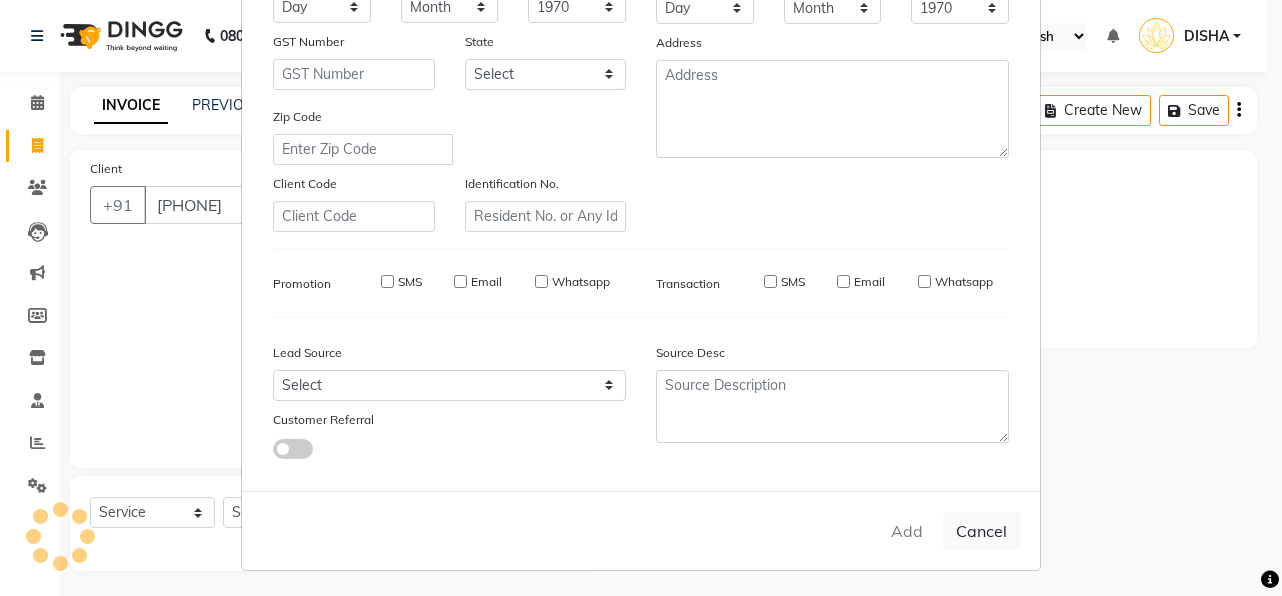 type 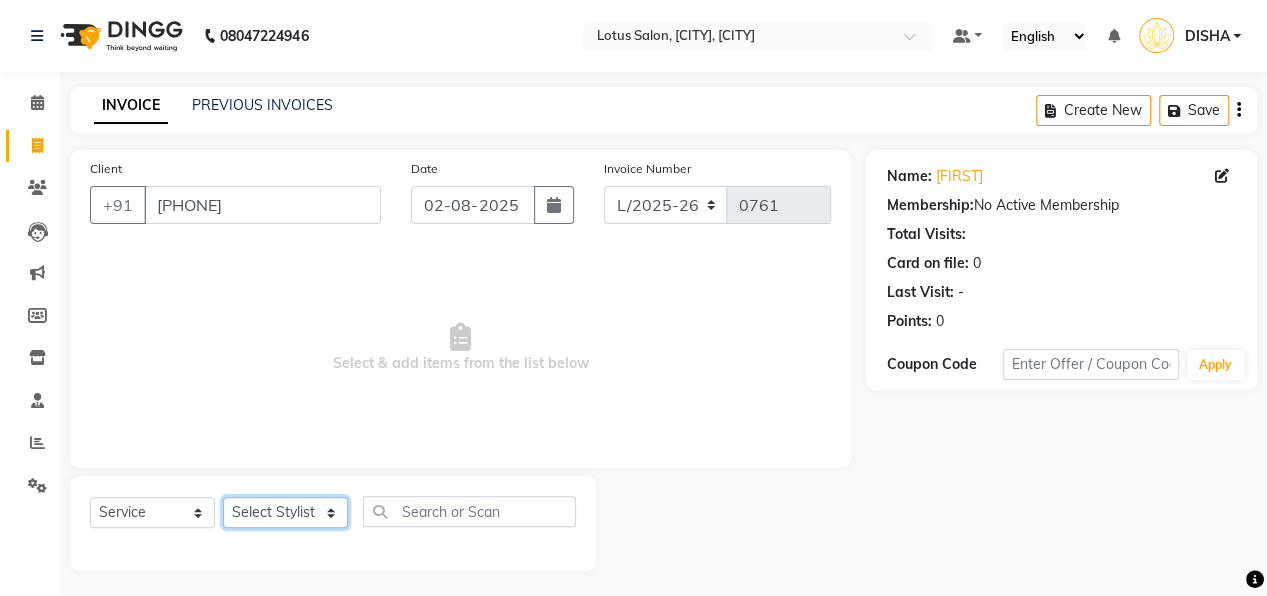 click on "Select Stylist [FIRST] [FIRST] [FIRST] [FIRST] [FIRST] [FIRST]" 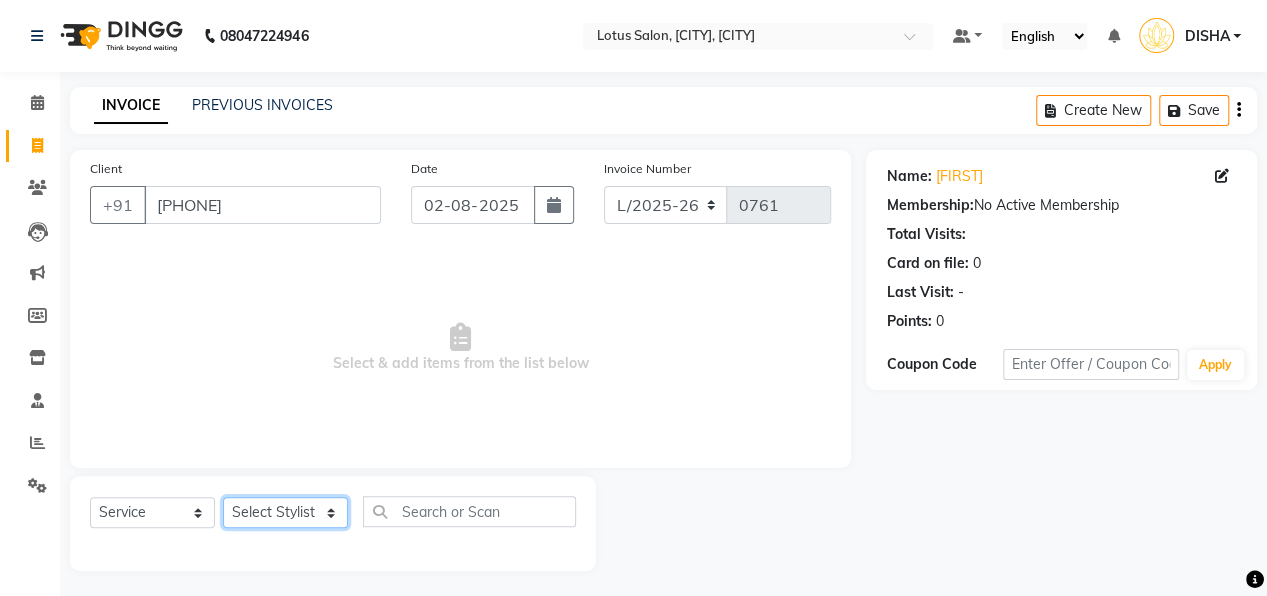 select on "79897" 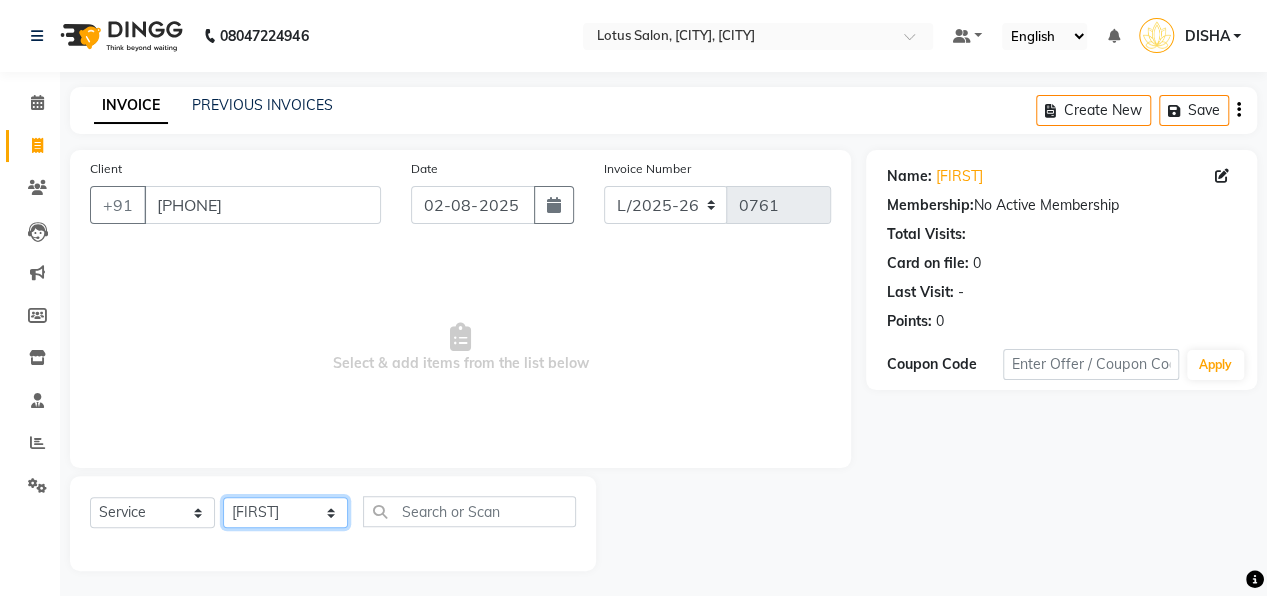 click on "Select Stylist [FIRST] [FIRST] [FIRST] [FIRST] [FIRST] [FIRST]" 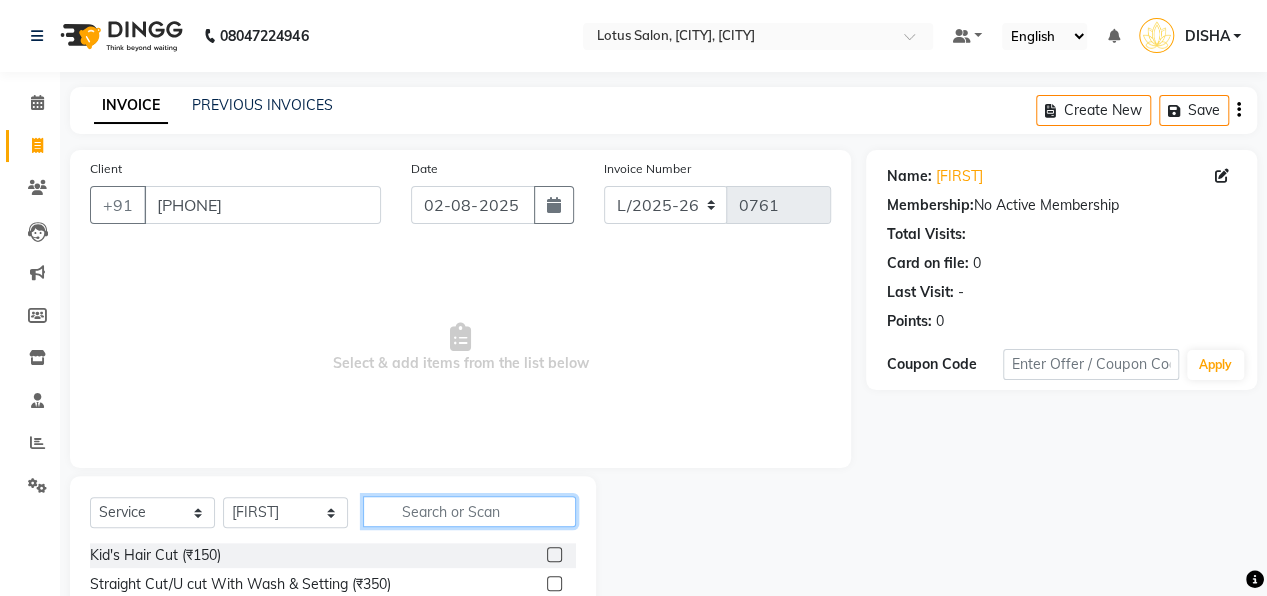 click 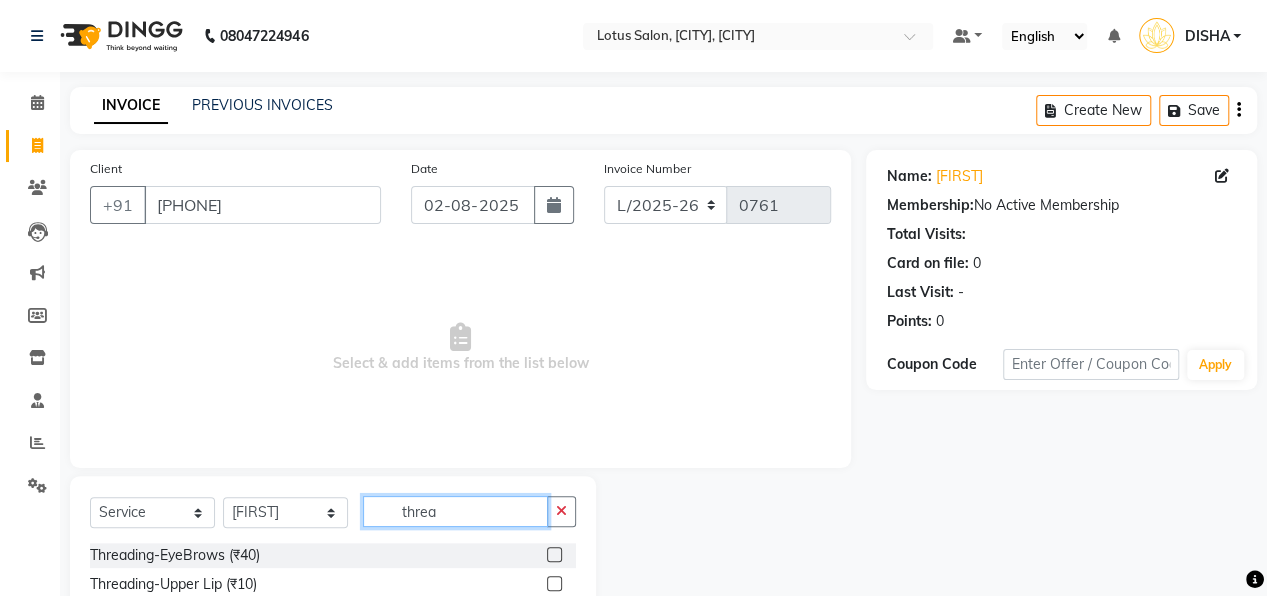 type on "threa" 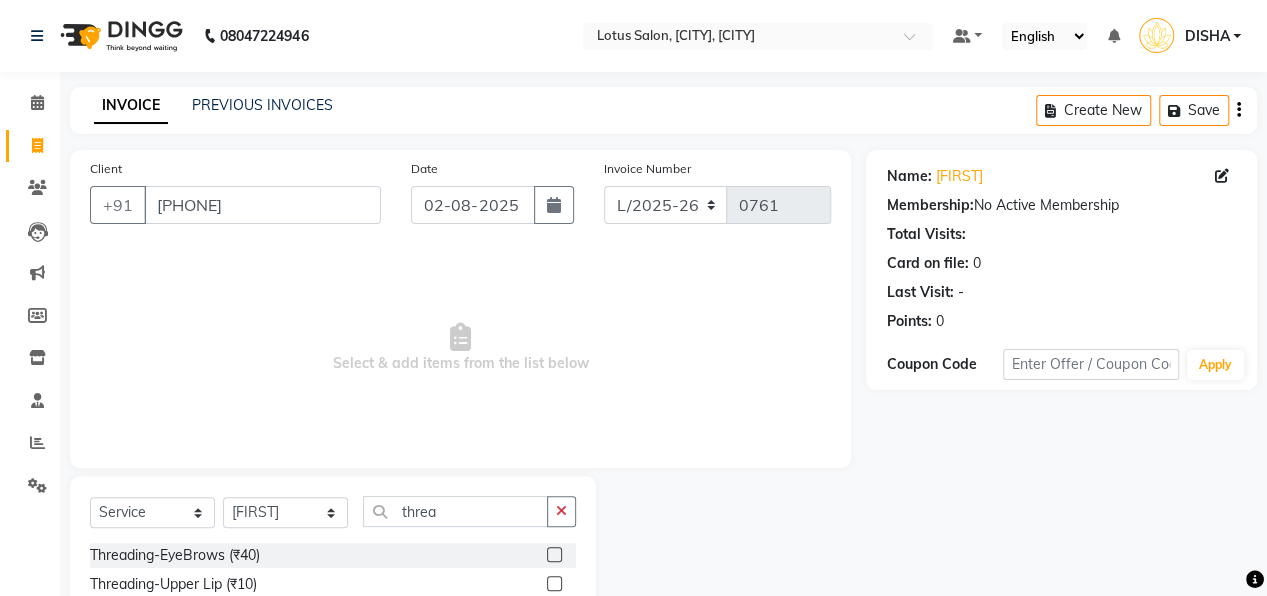 click 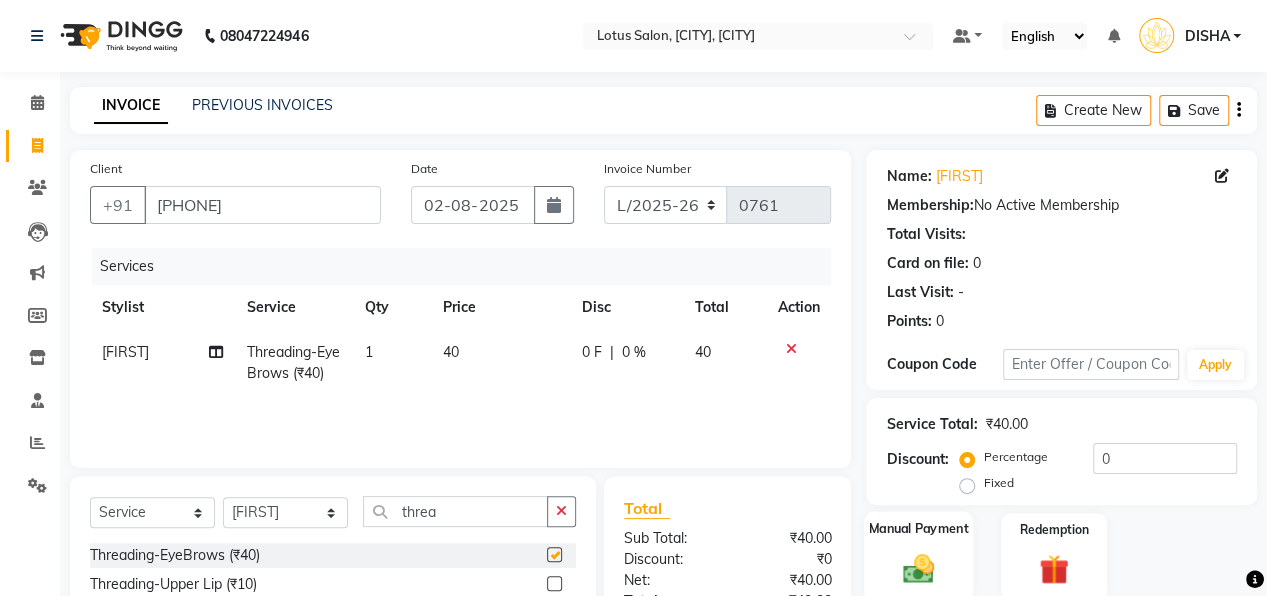 checkbox on "false" 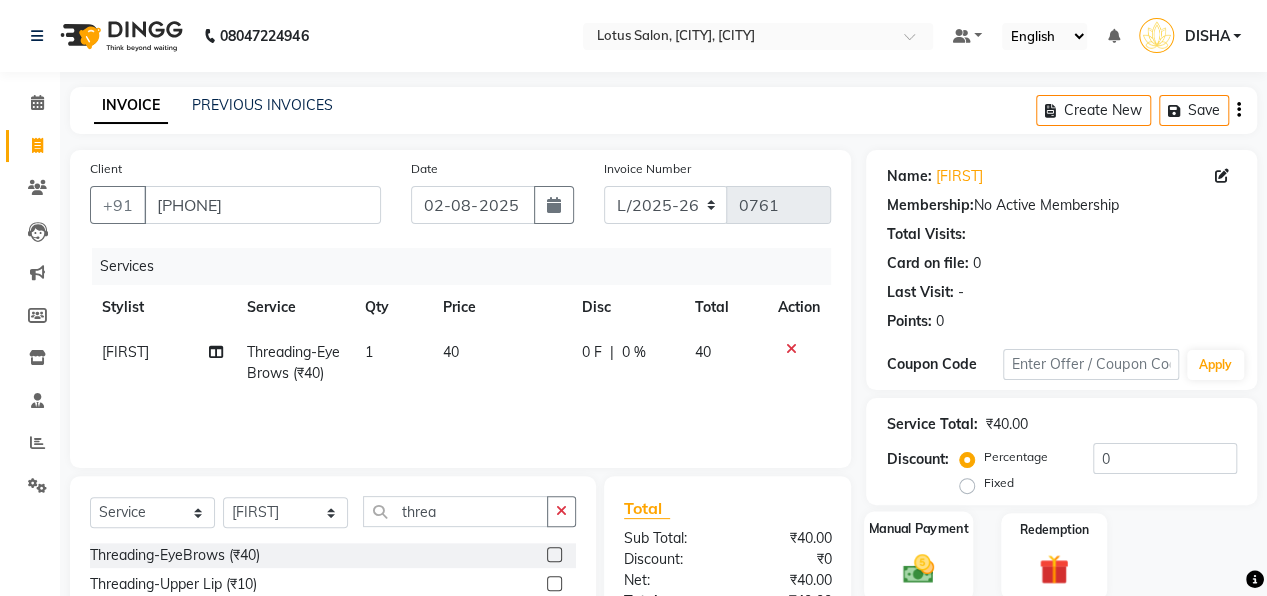click on "Manual Payment" 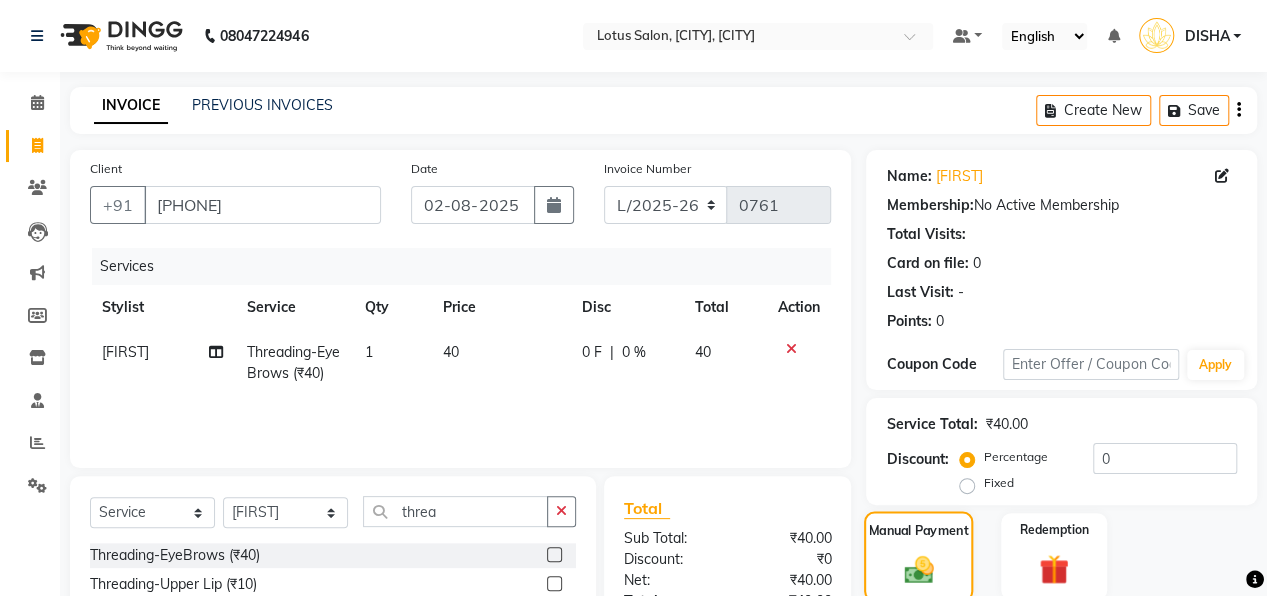 scroll, scrollTop: 204, scrollLeft: 0, axis: vertical 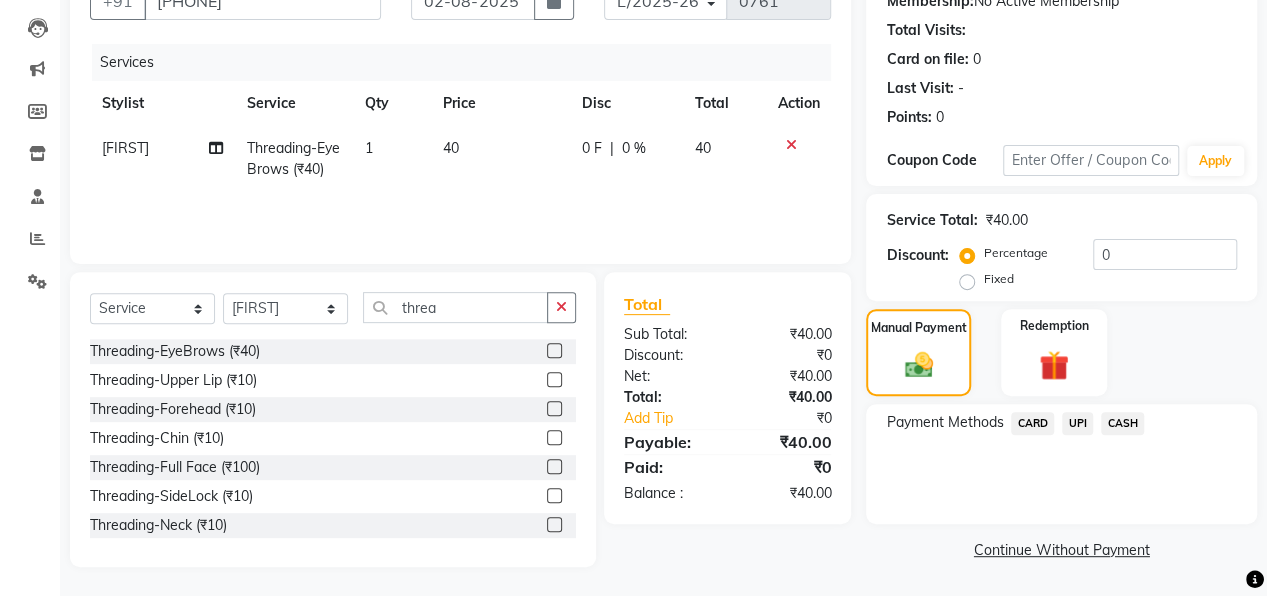 click on "UPI" 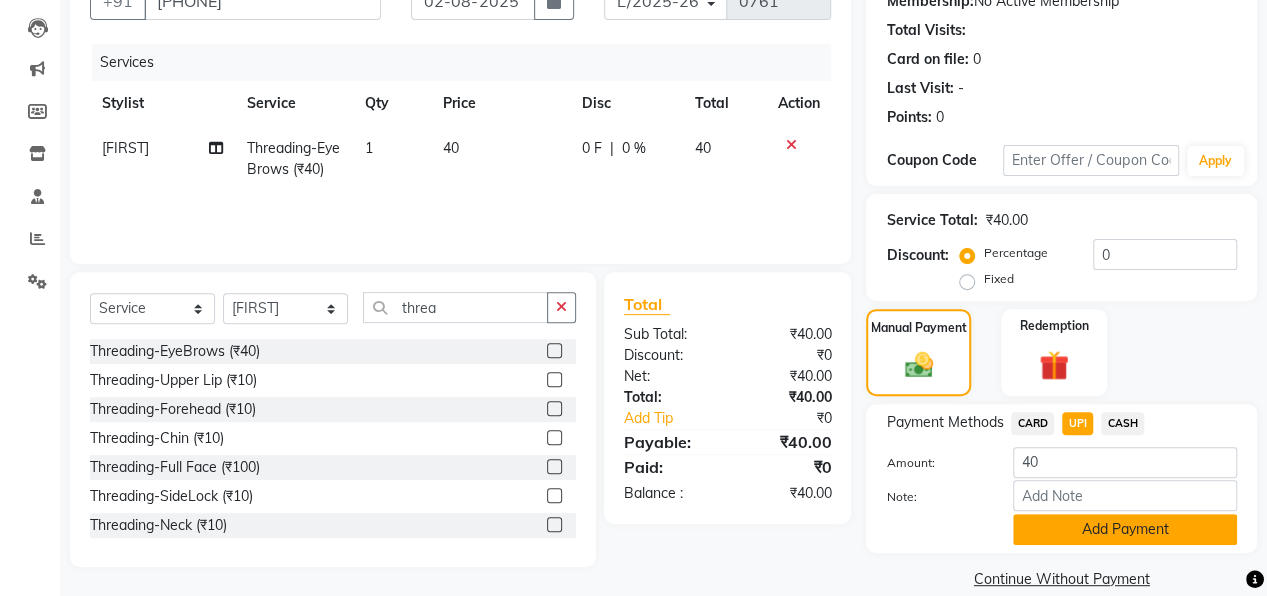 click on "Add Payment" 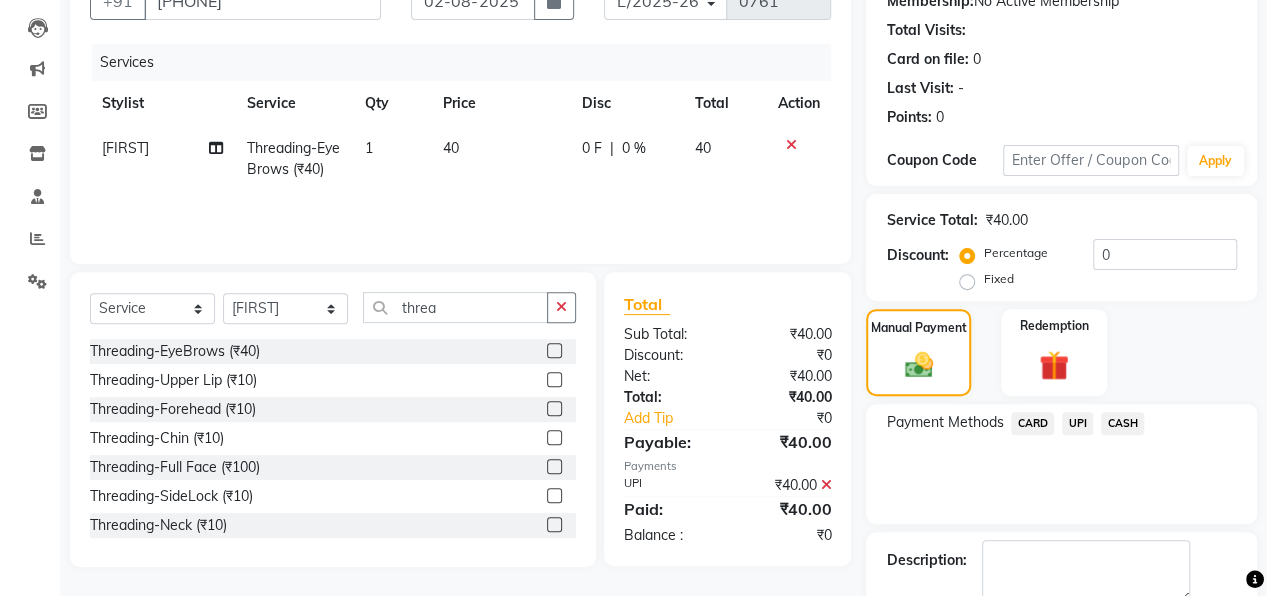 scroll, scrollTop: 285, scrollLeft: 0, axis: vertical 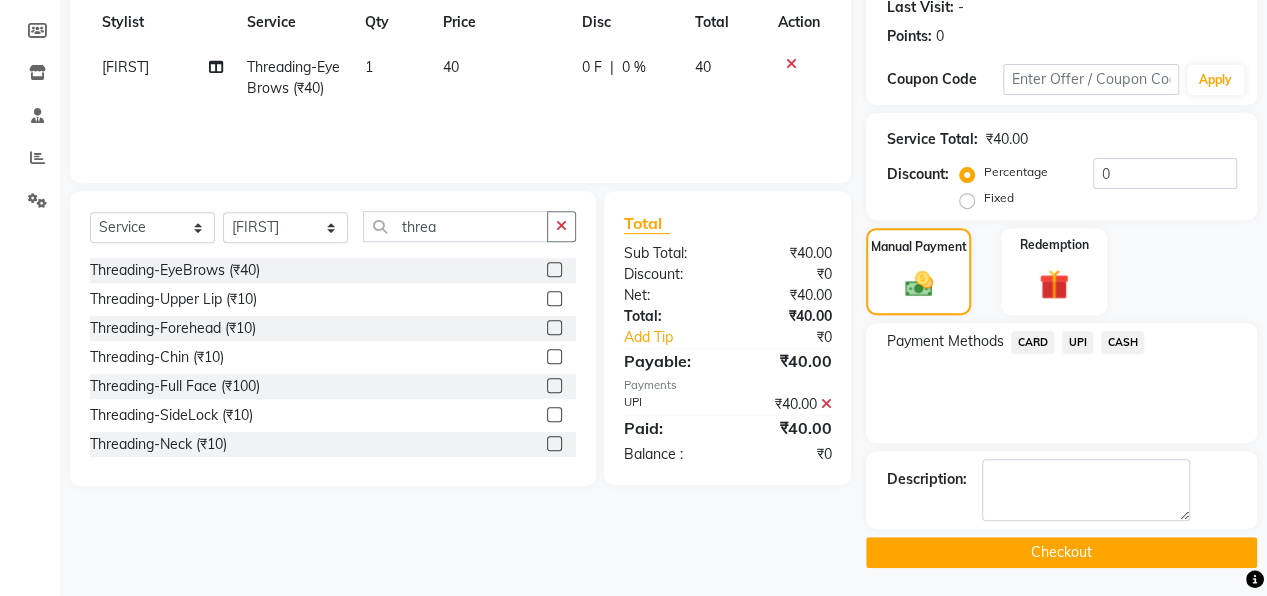 click on "Checkout" 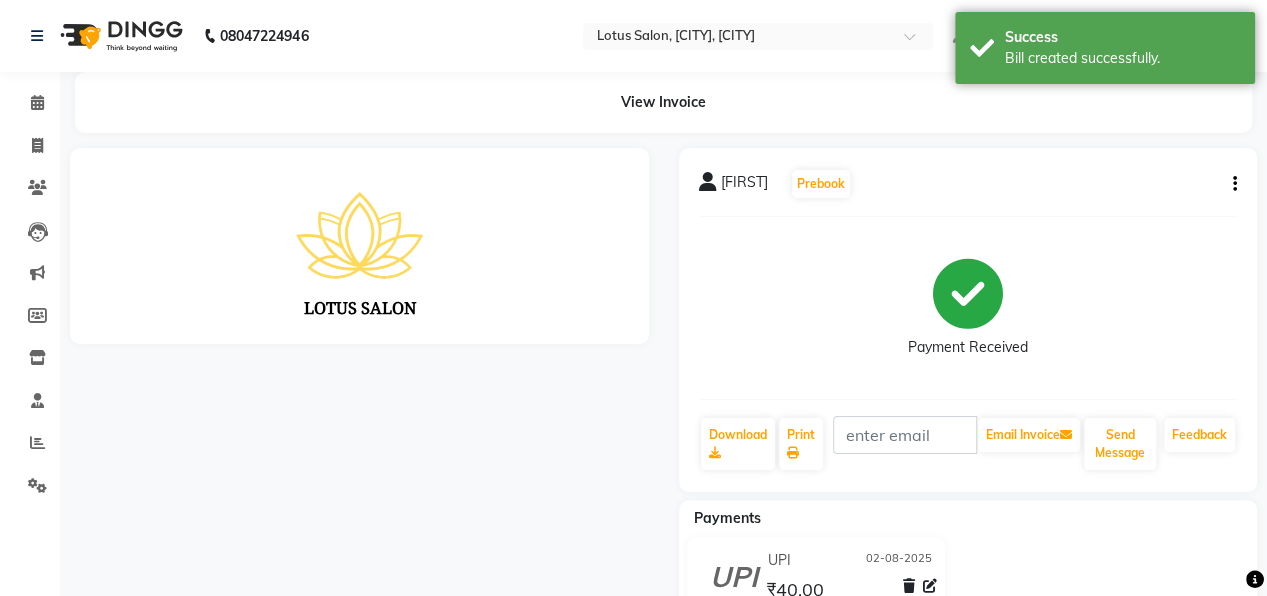 scroll, scrollTop: 0, scrollLeft: 0, axis: both 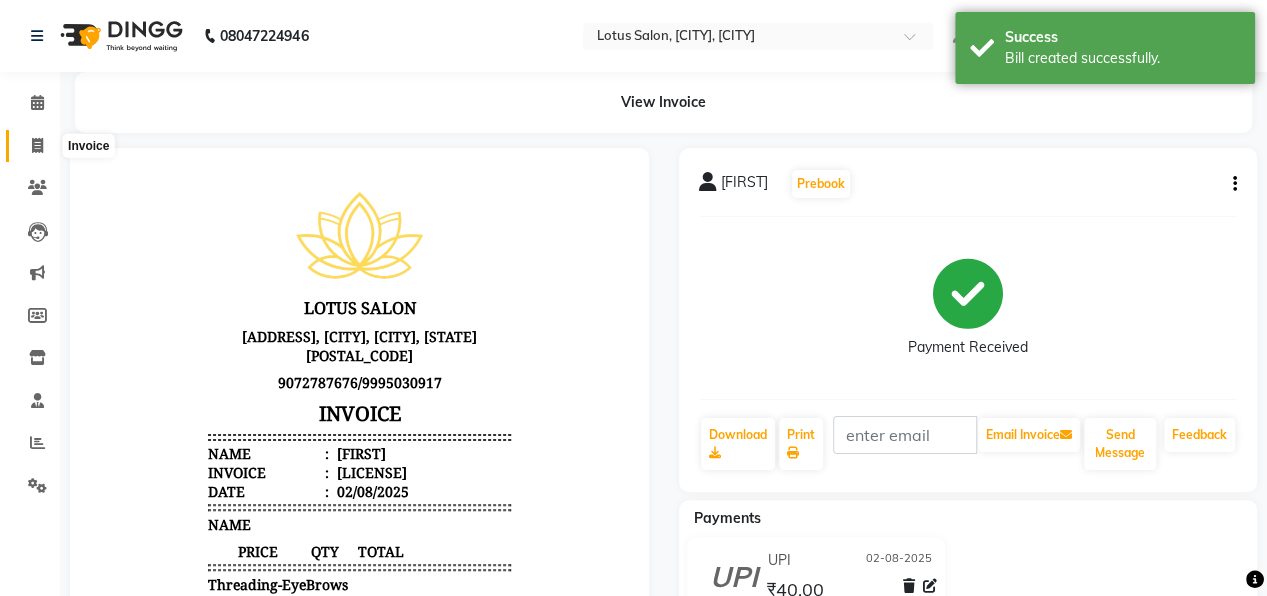 click 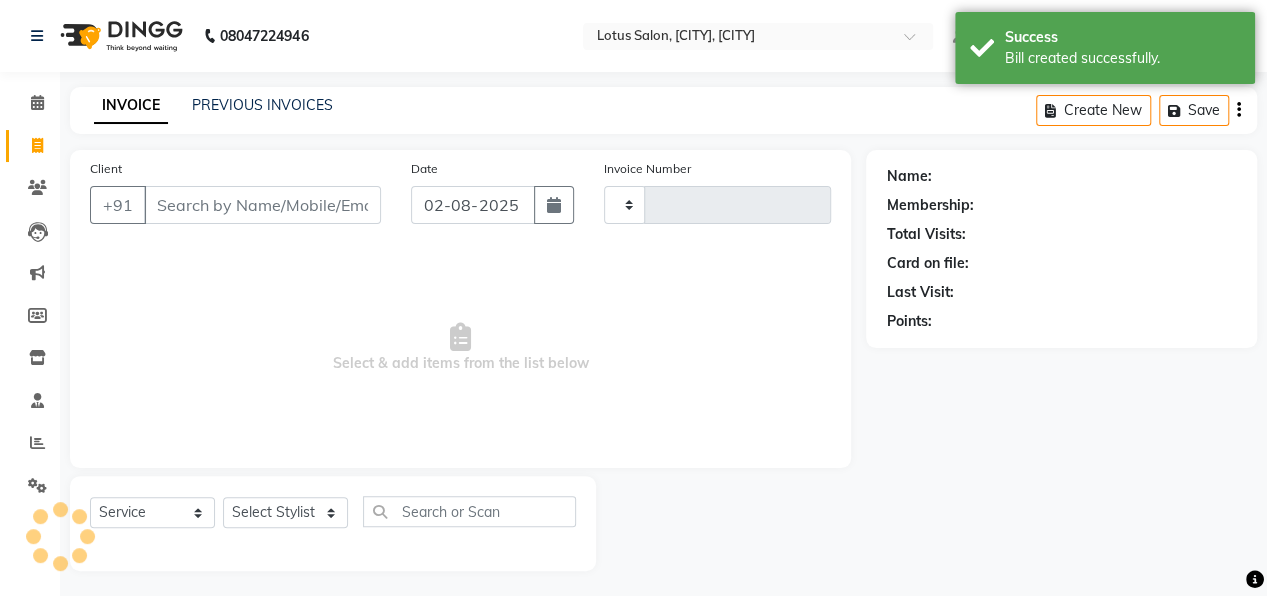 scroll, scrollTop: 4, scrollLeft: 0, axis: vertical 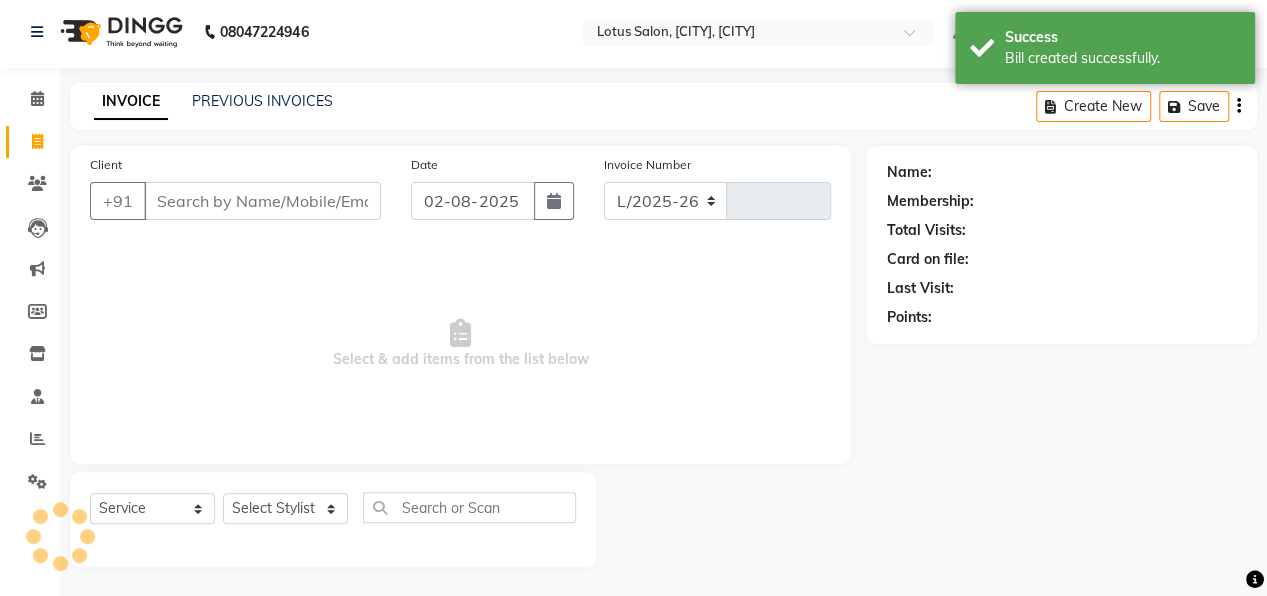 select on "8188" 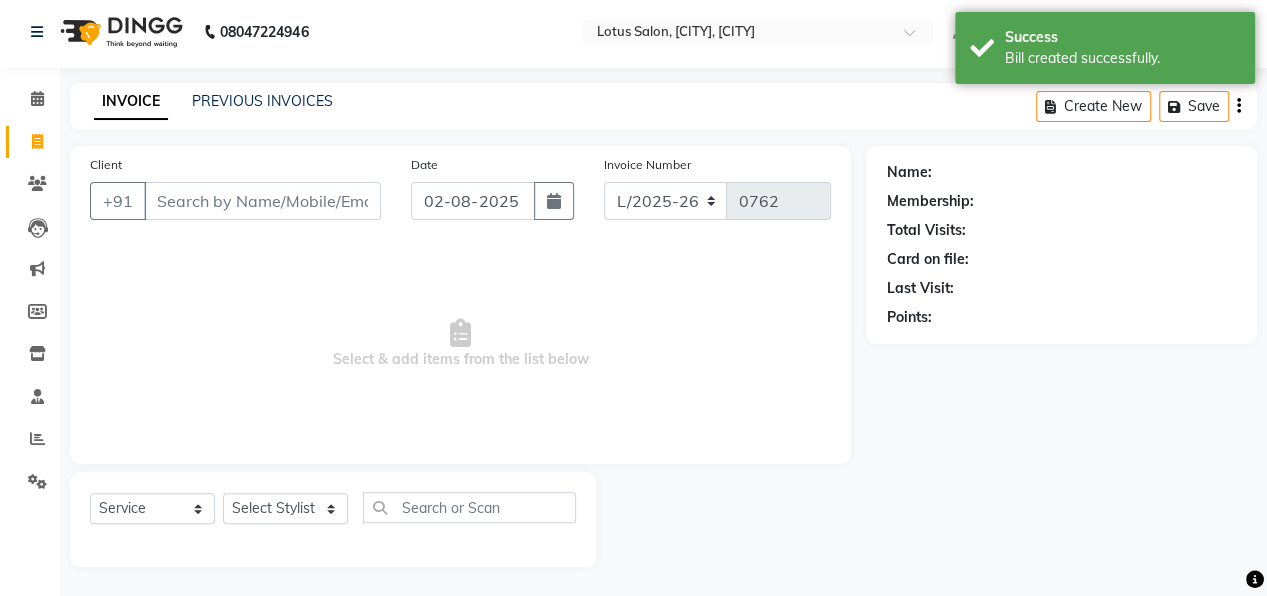 click on "Client" at bounding box center (262, 201) 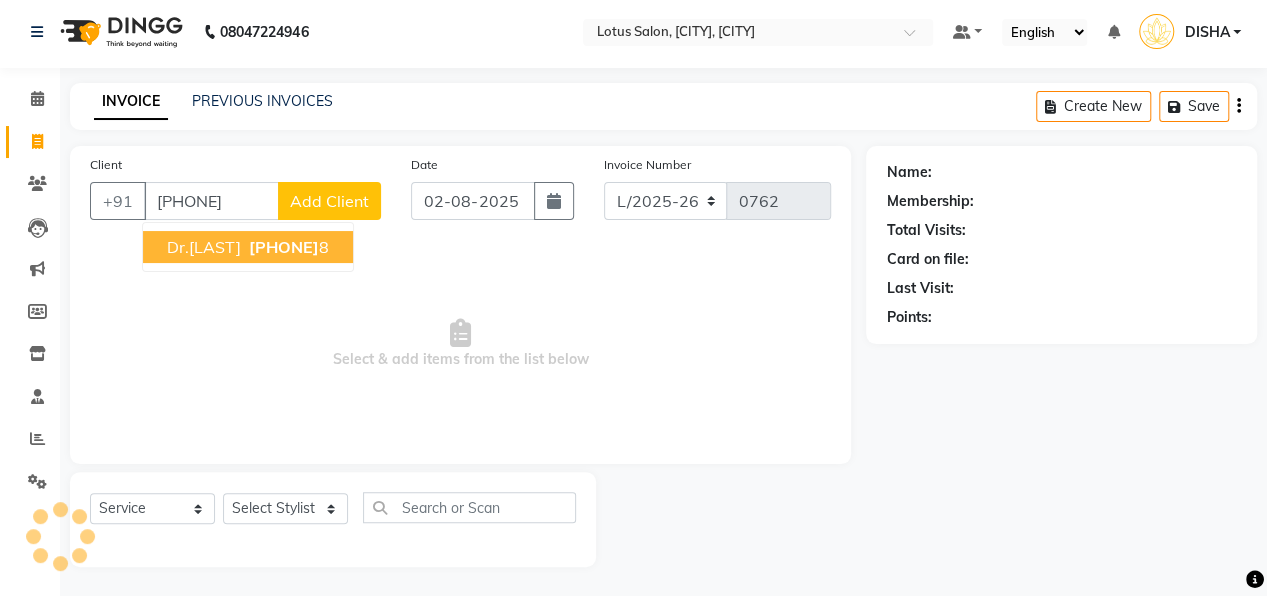 type on "[PHONE]" 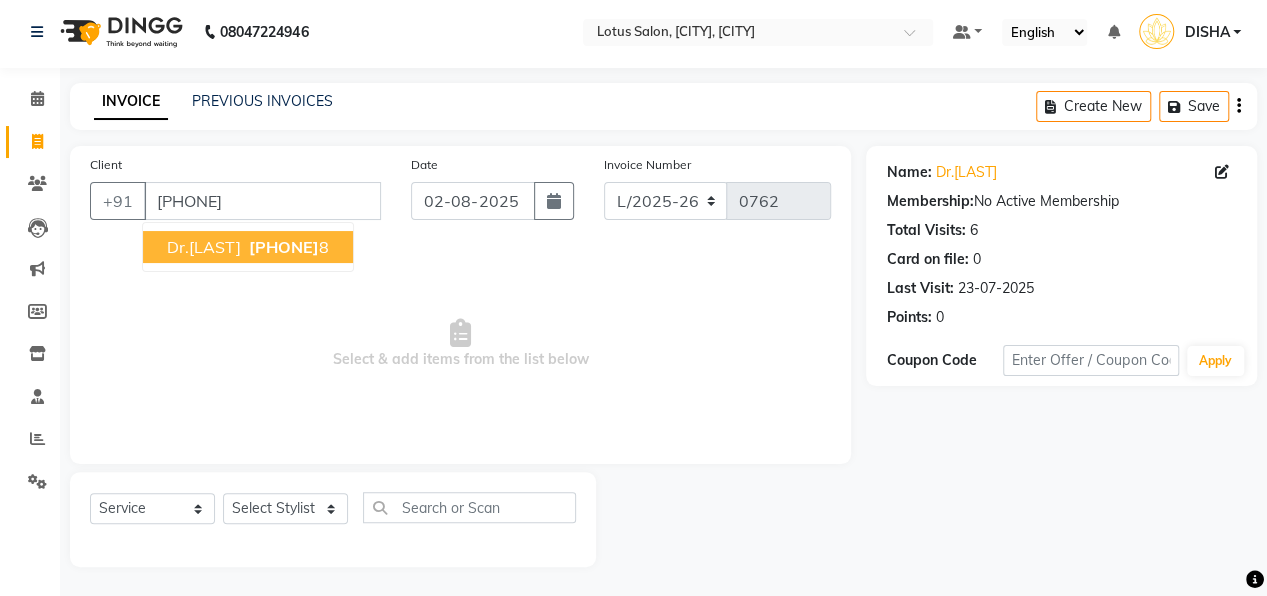 click on "[PHONE]" at bounding box center [284, 247] 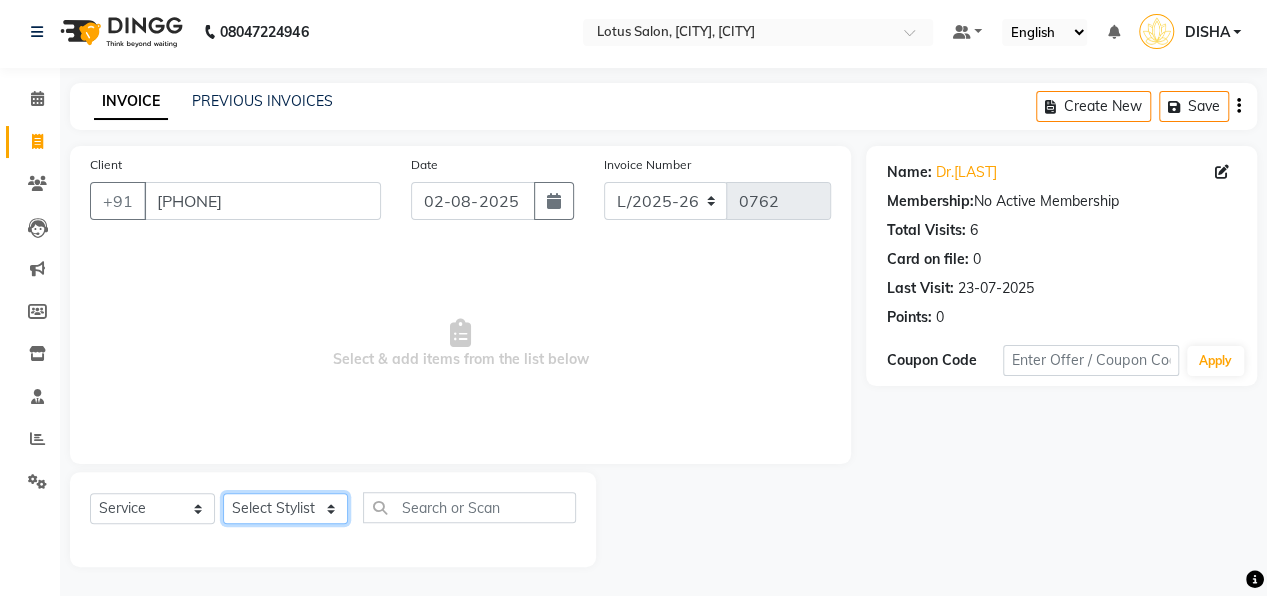 click on "Select Stylist [FIRST] [FIRST] [FIRST] [FIRST] [FIRST] [FIRST]" 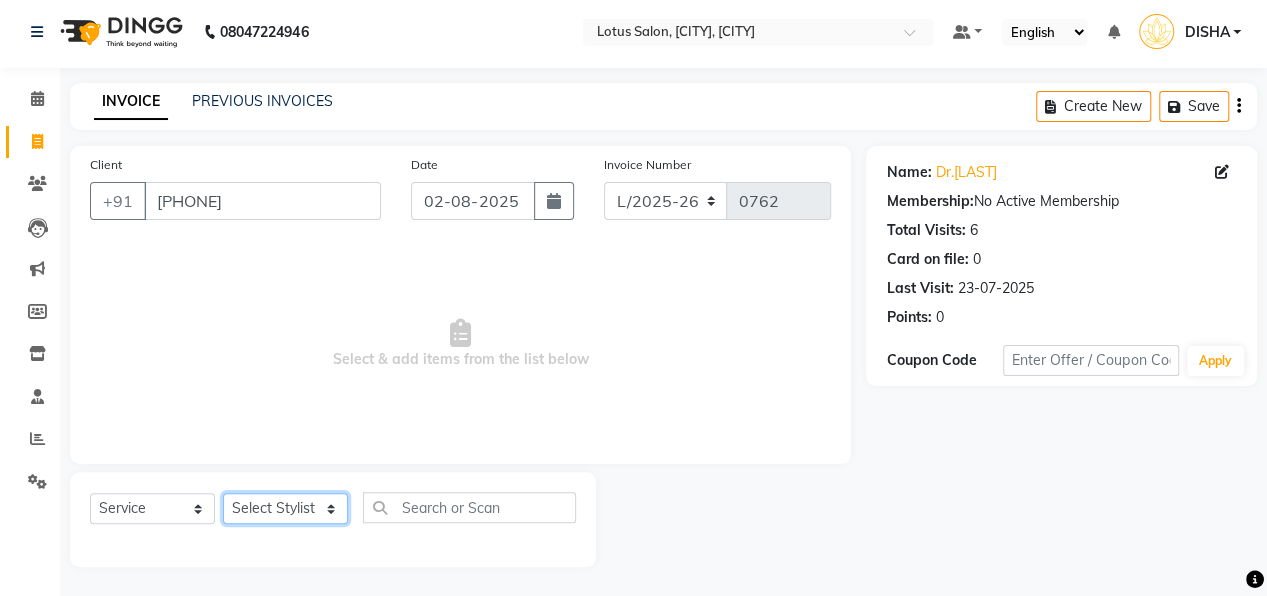select on "79897" 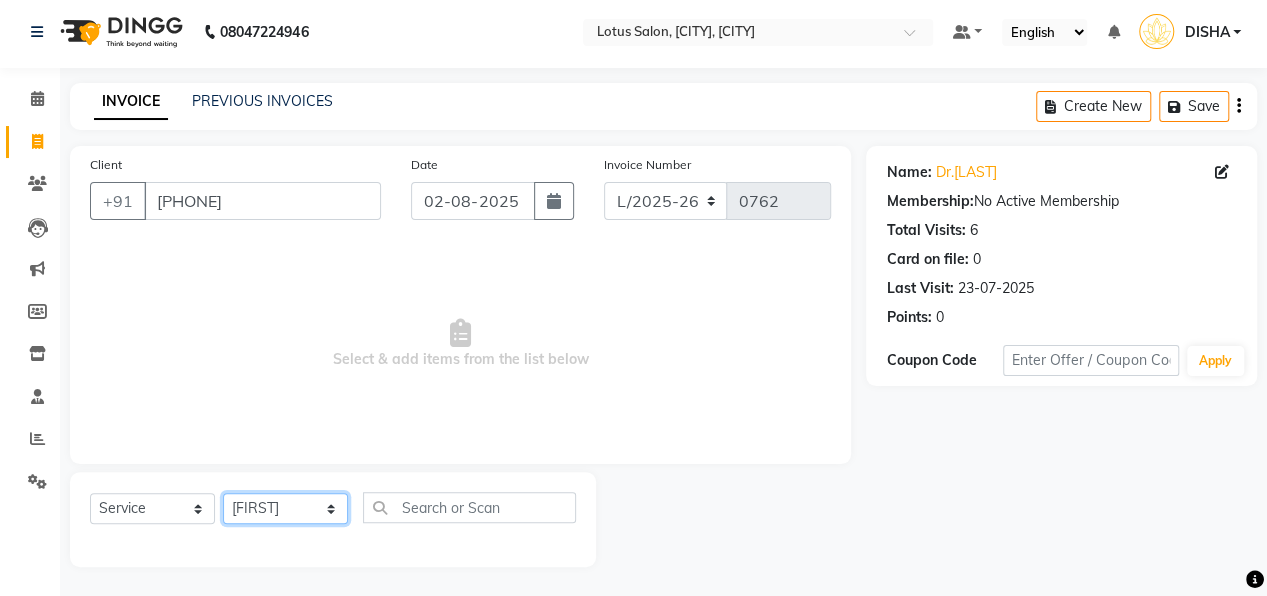click on "Select Stylist [FIRST] [FIRST] [FIRST] [FIRST] [FIRST] [FIRST]" 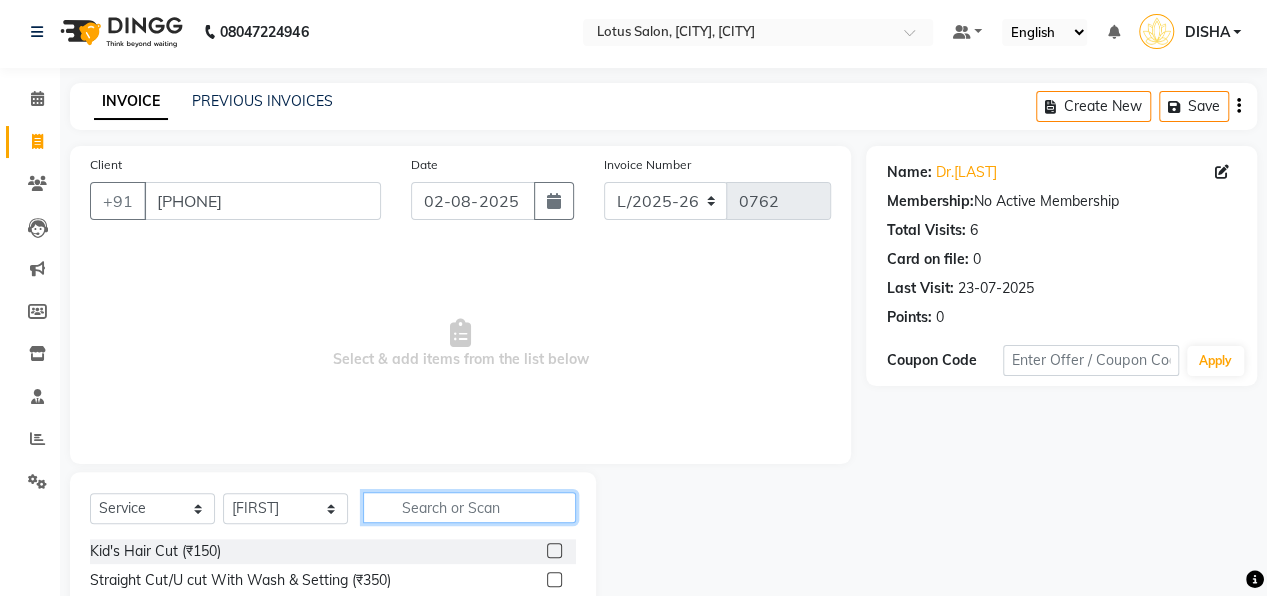 click 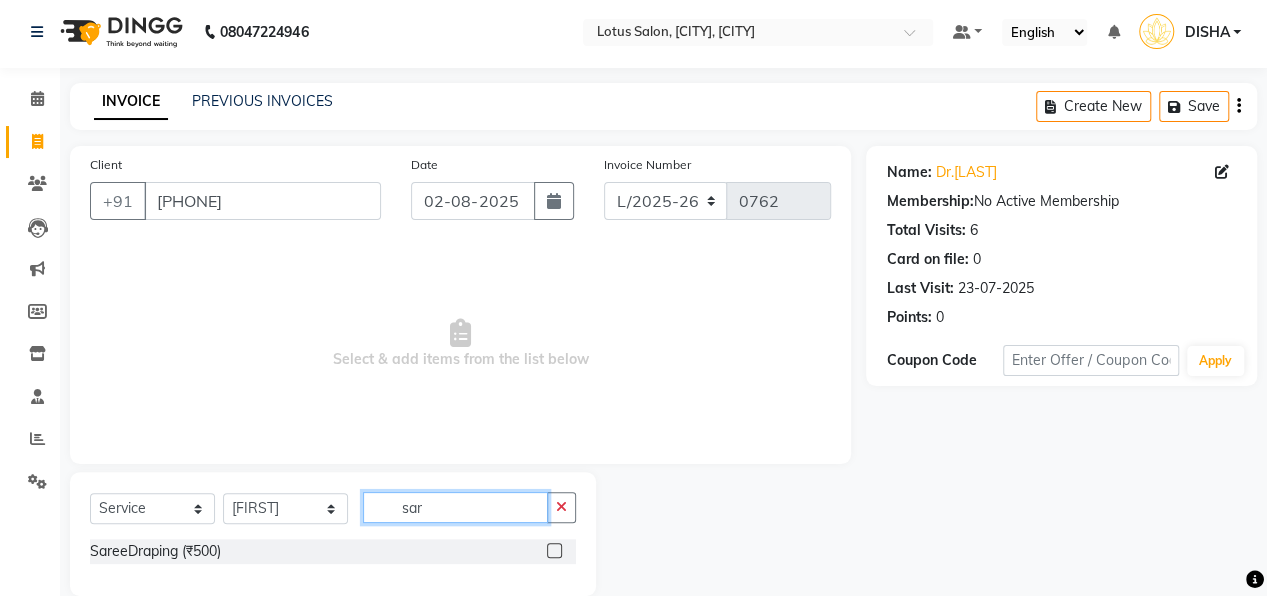 type on "sar" 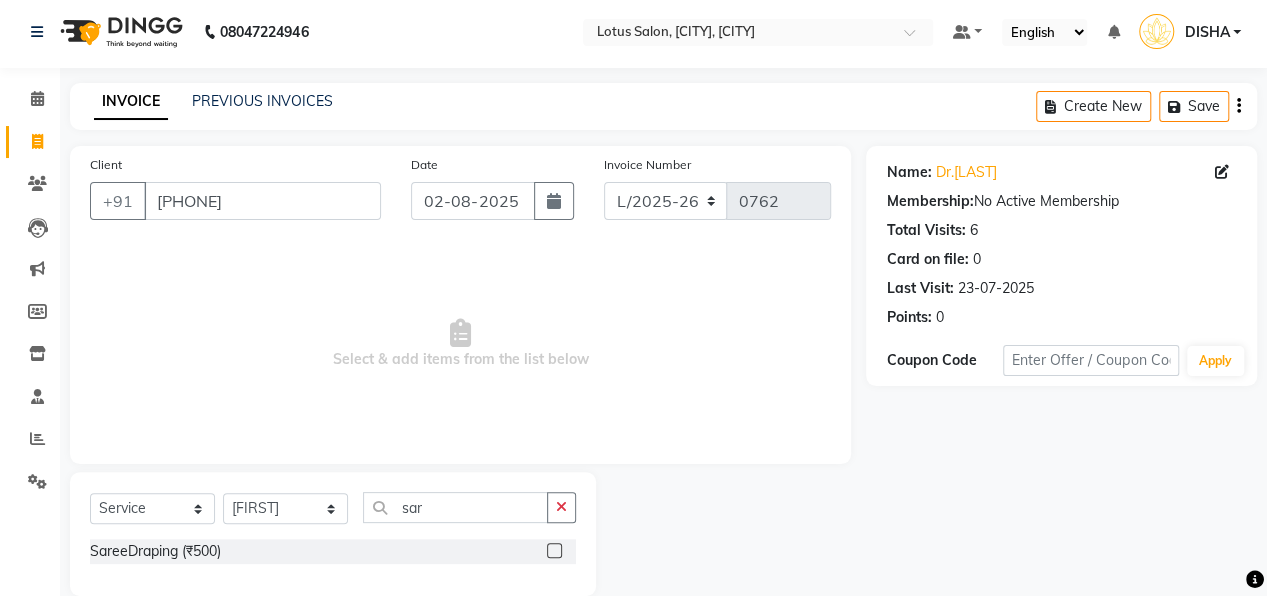 click 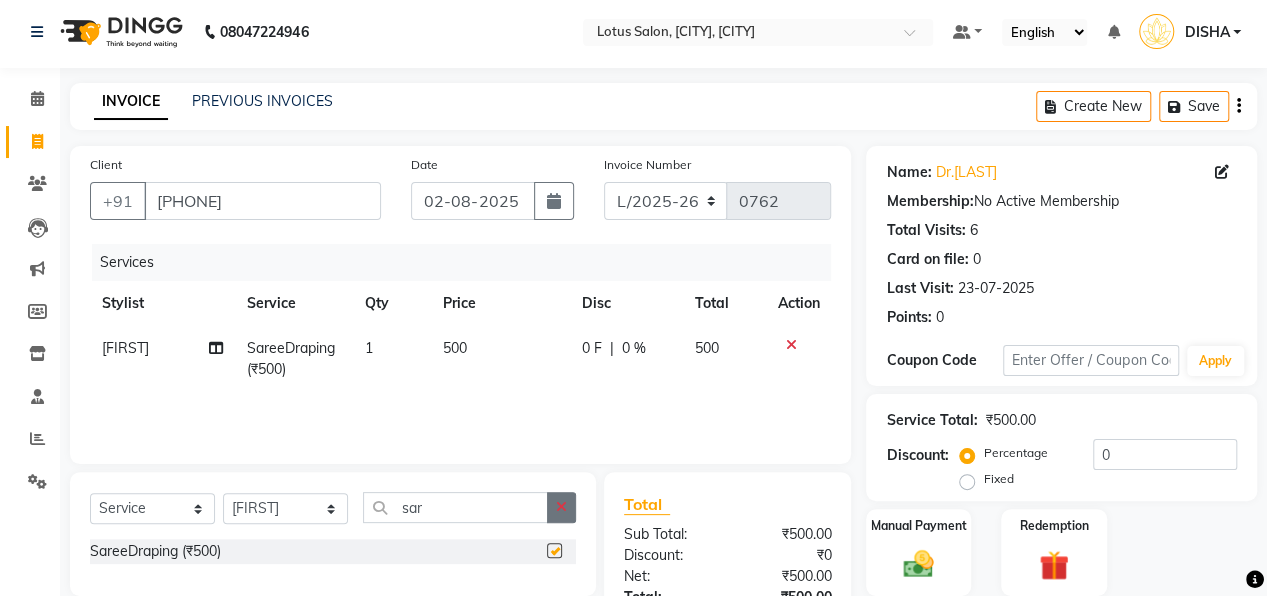 checkbox on "false" 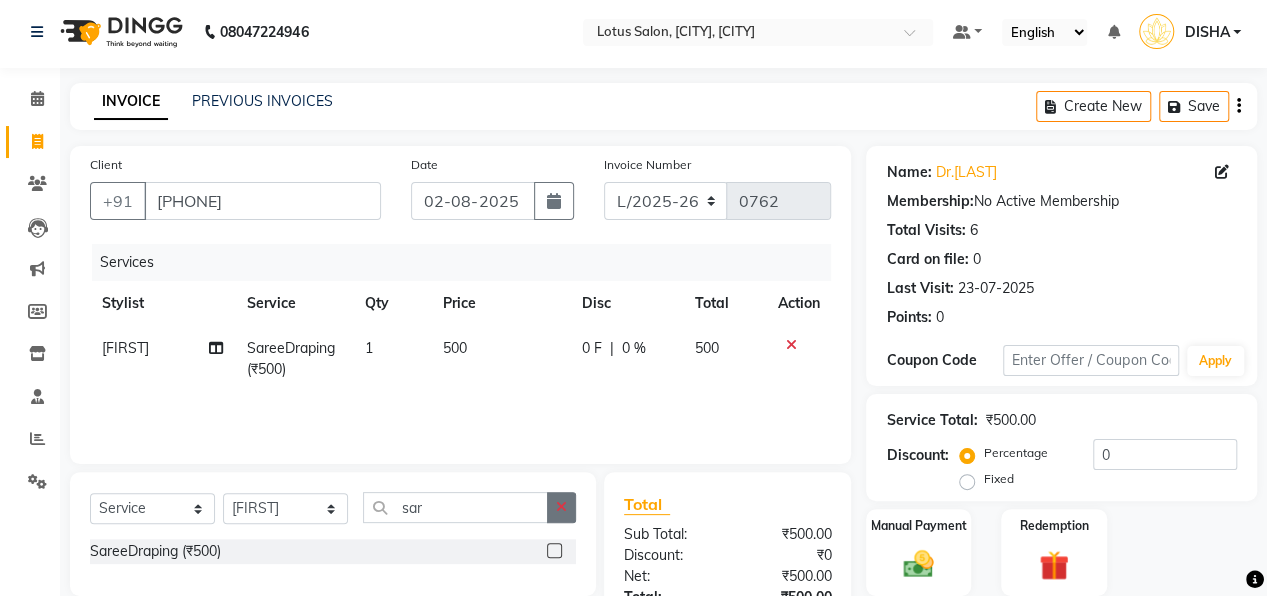click 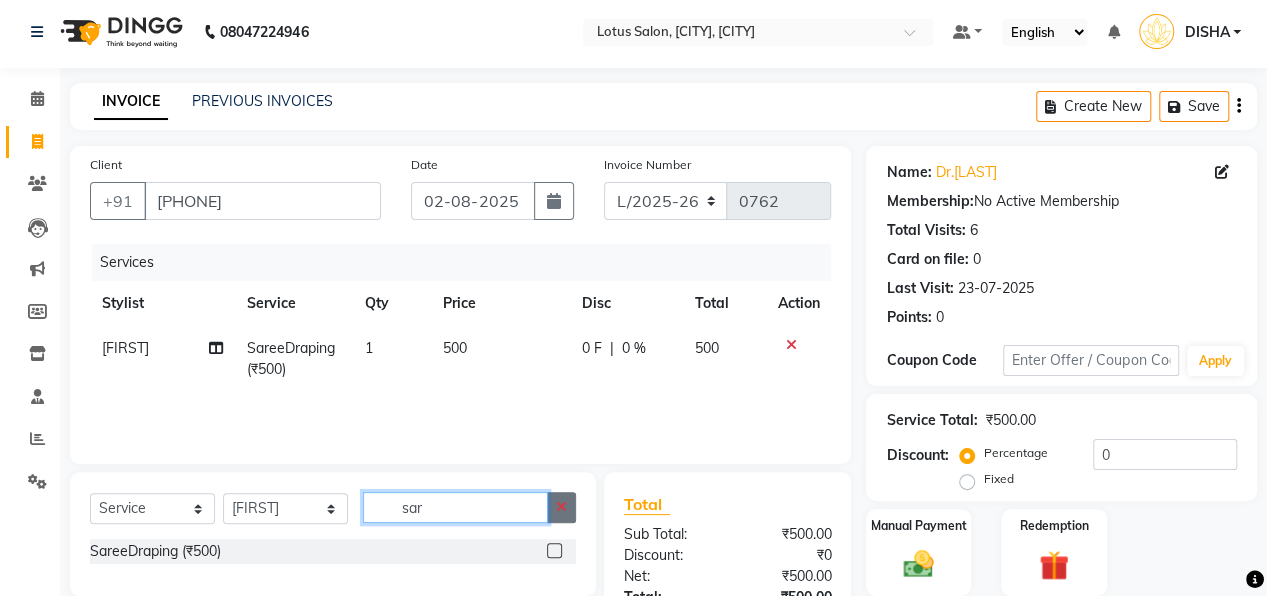 type 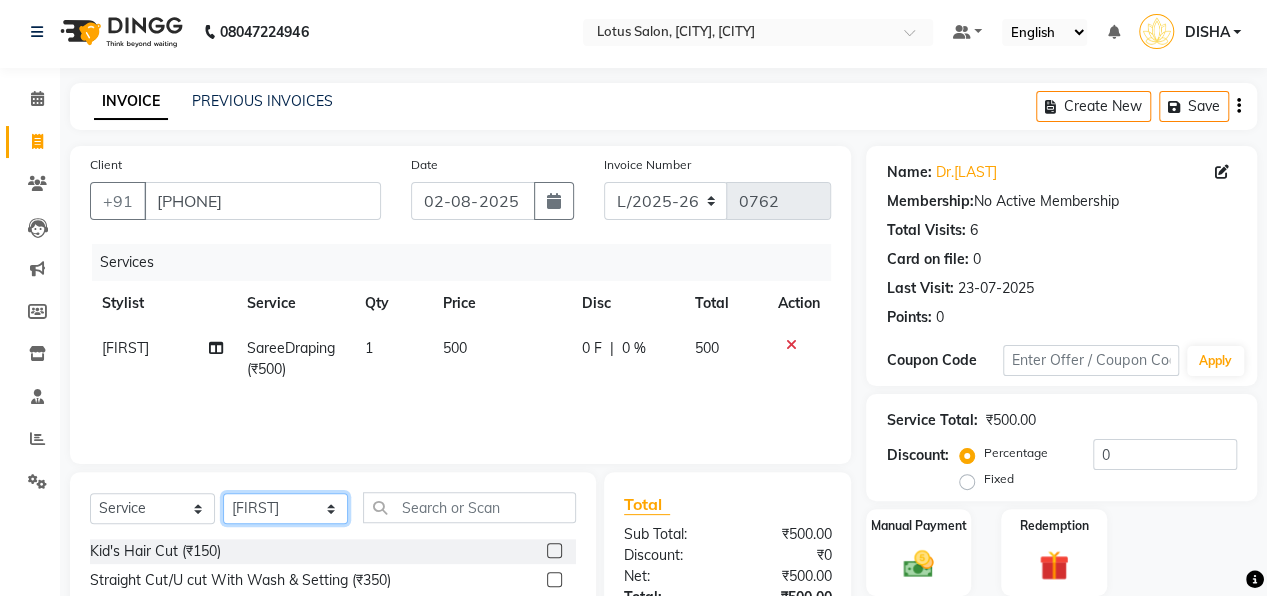 click on "Select Stylist [FIRST] [FIRST] [FIRST] [FIRST] [FIRST] [FIRST]" 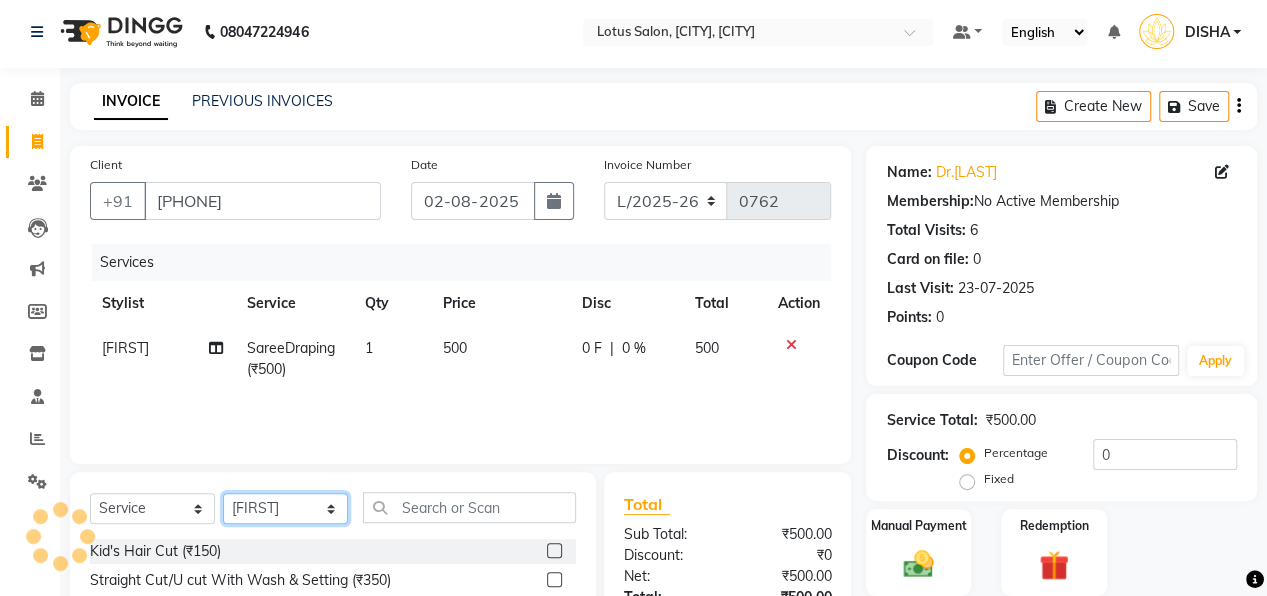 select on "[PHONE]" 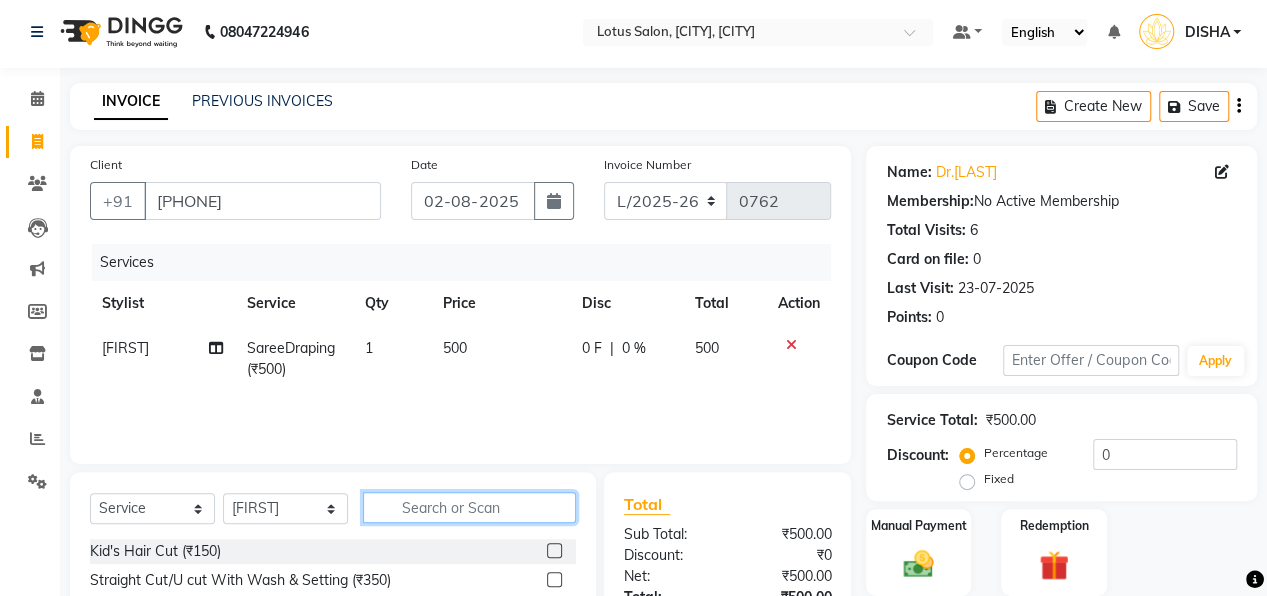 click 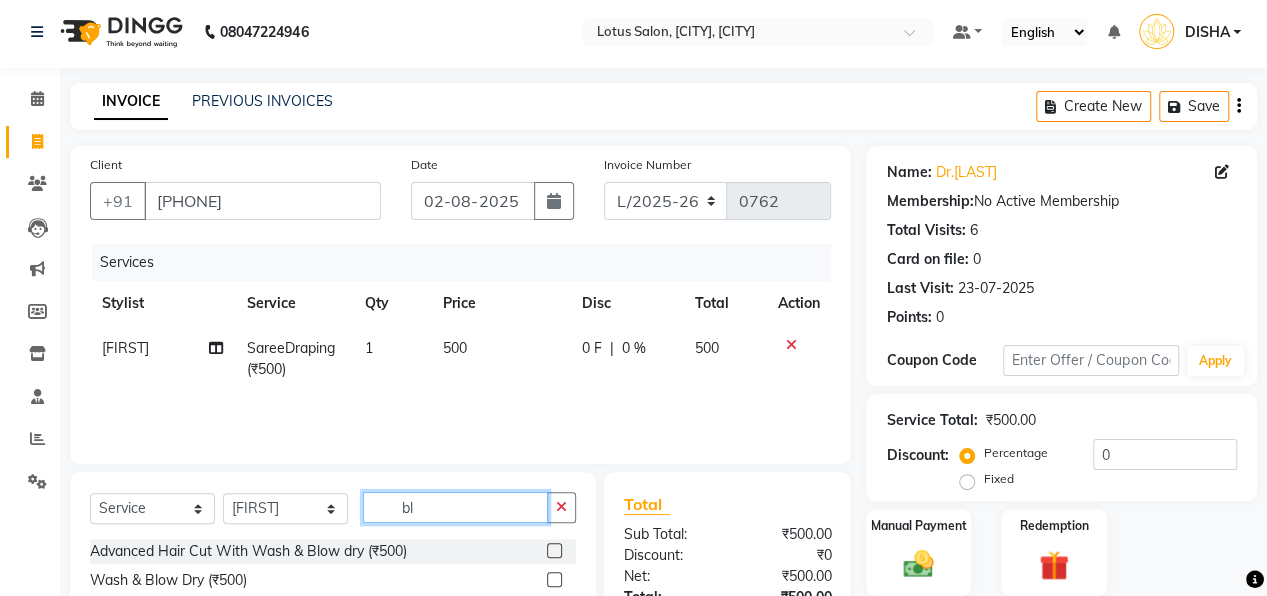 type on "bl" 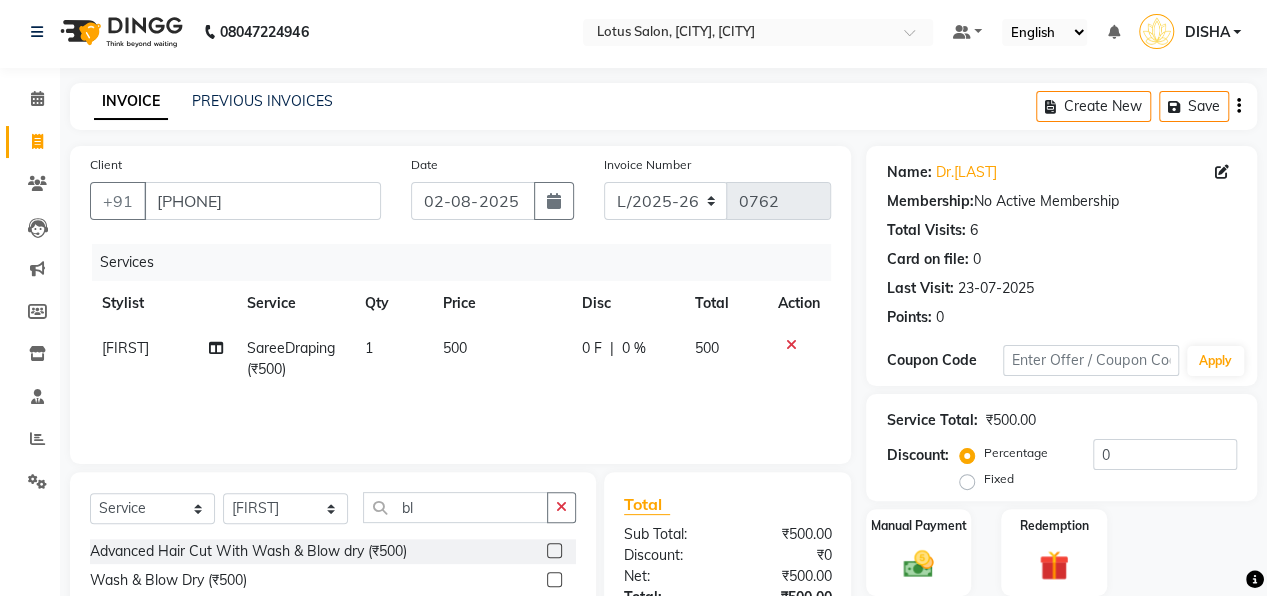 click 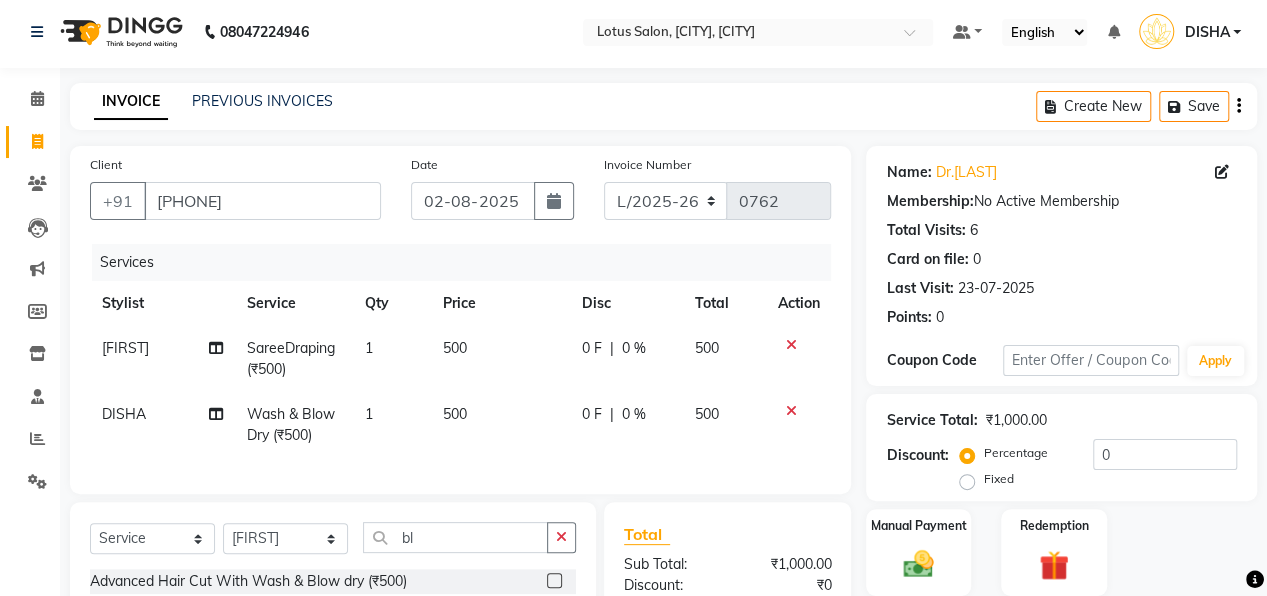 checkbox on "false" 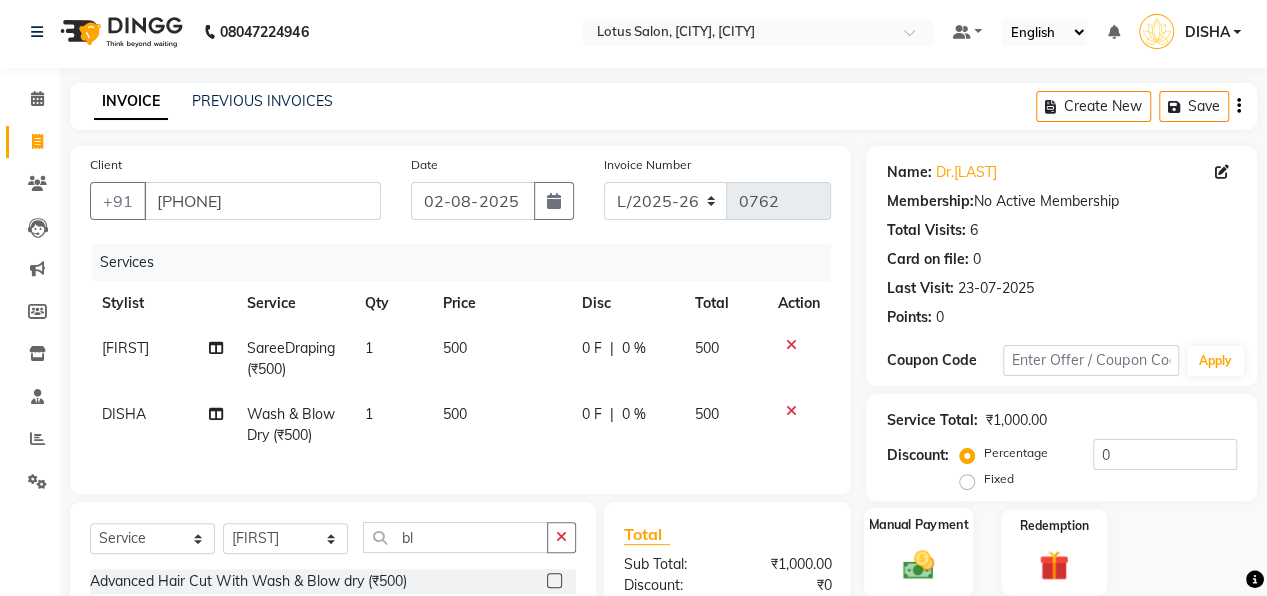 click on "Manual Payment" 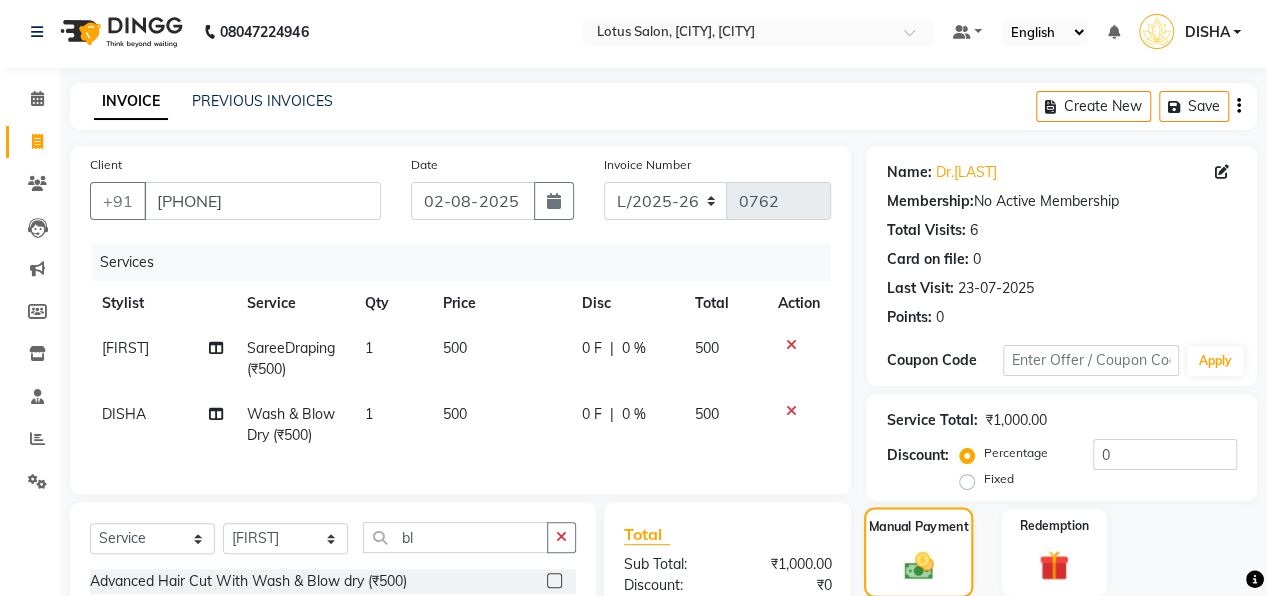 scroll, scrollTop: 250, scrollLeft: 0, axis: vertical 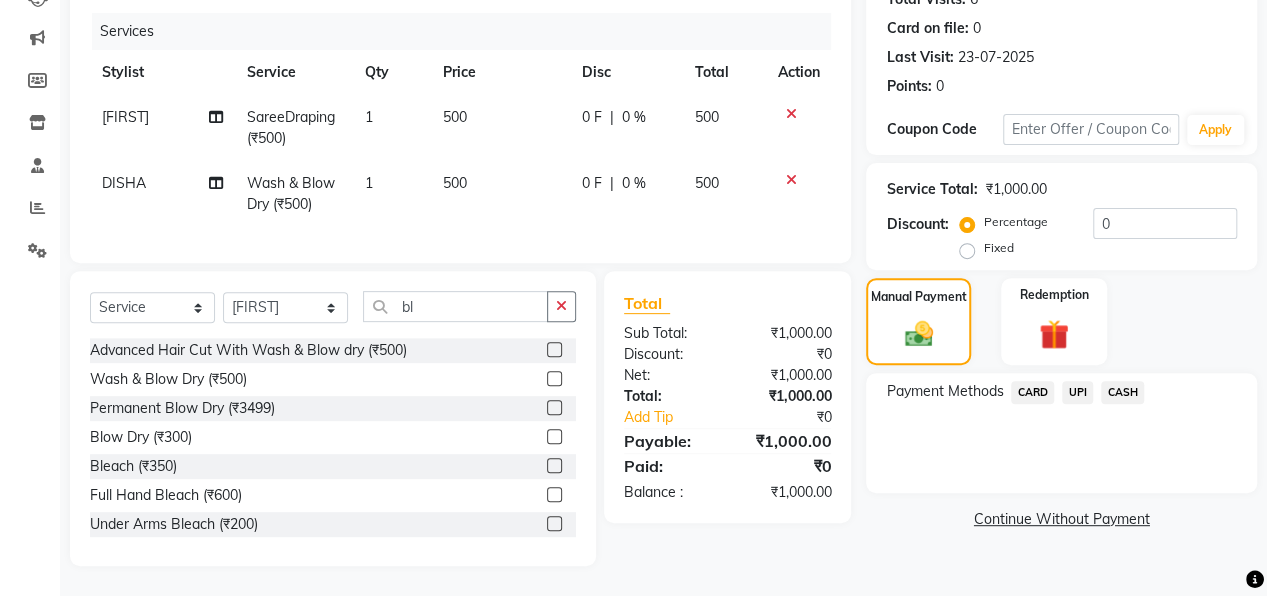 click on "UPI" 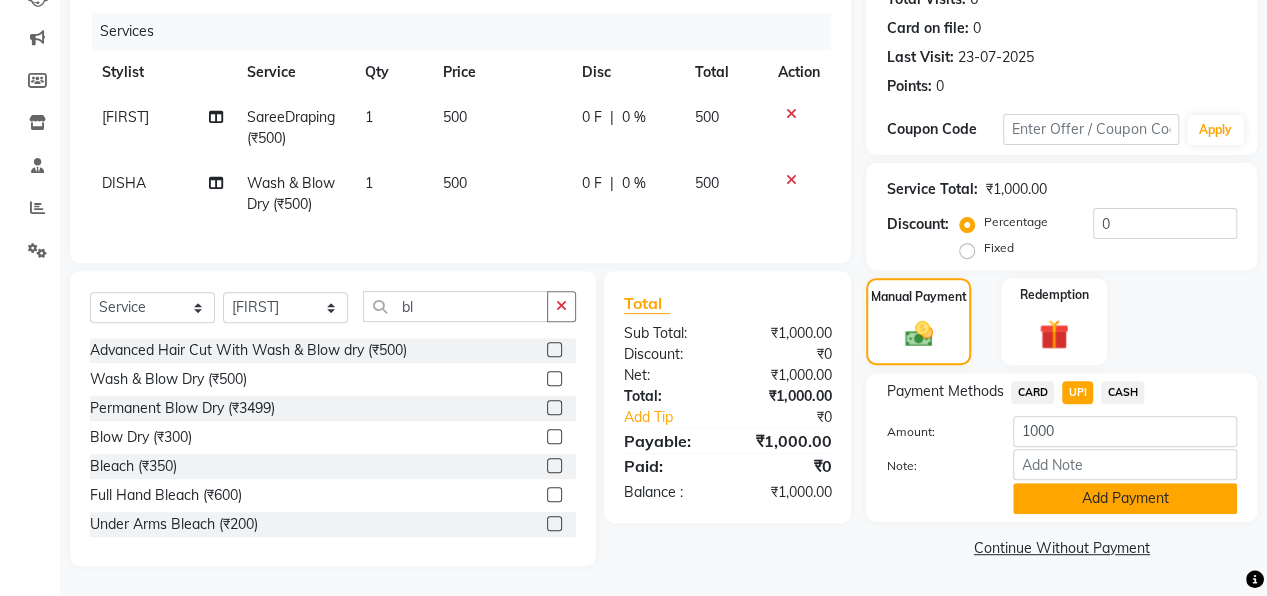 click on "Add Payment" 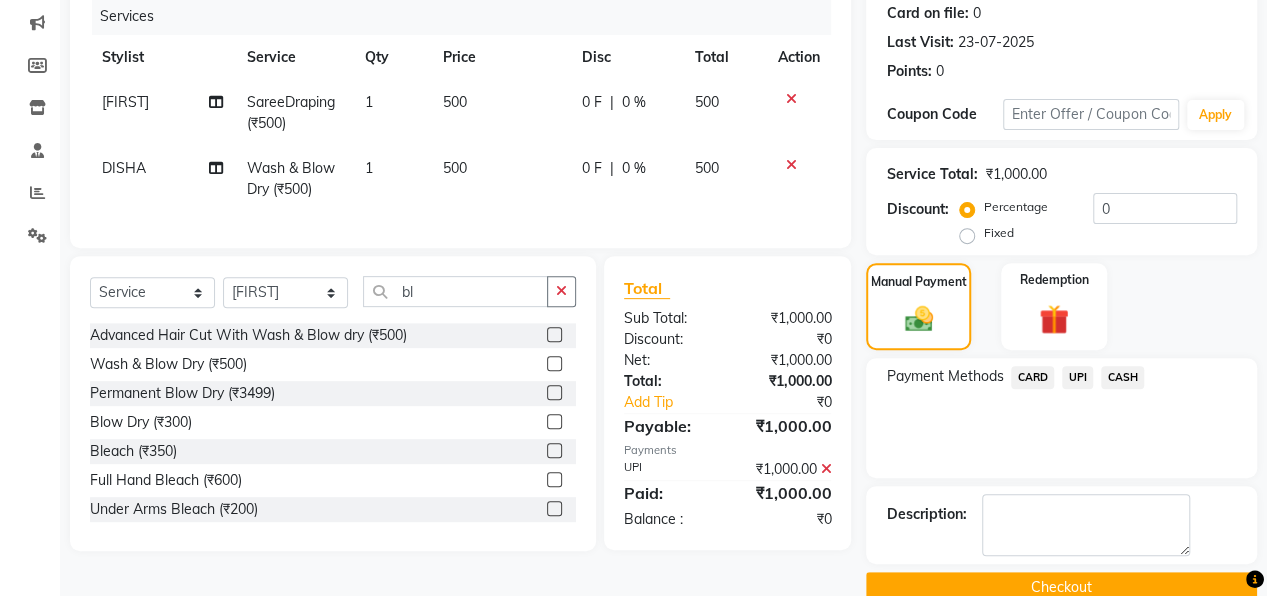 scroll, scrollTop: 285, scrollLeft: 0, axis: vertical 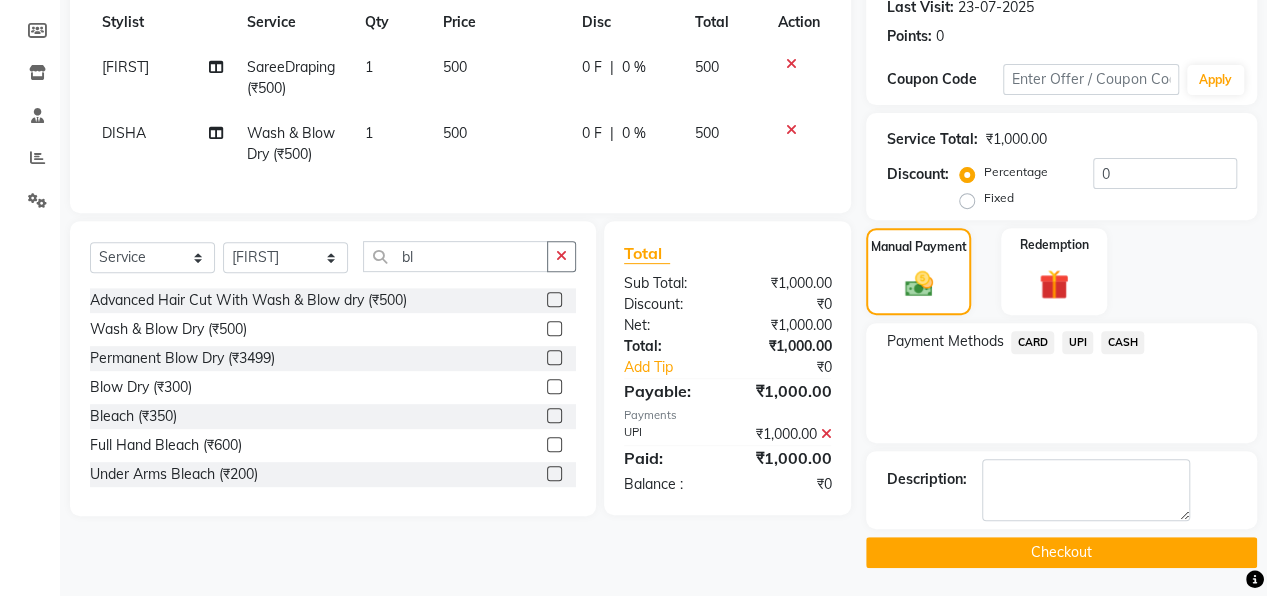 click on "Checkout" 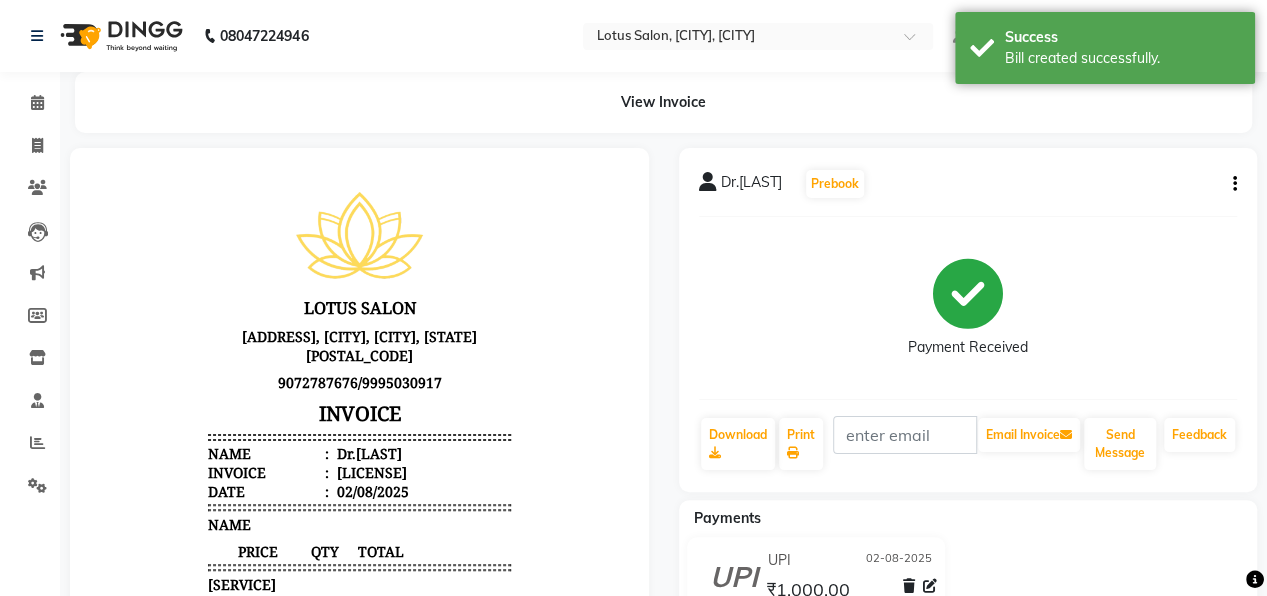 scroll, scrollTop: 0, scrollLeft: 0, axis: both 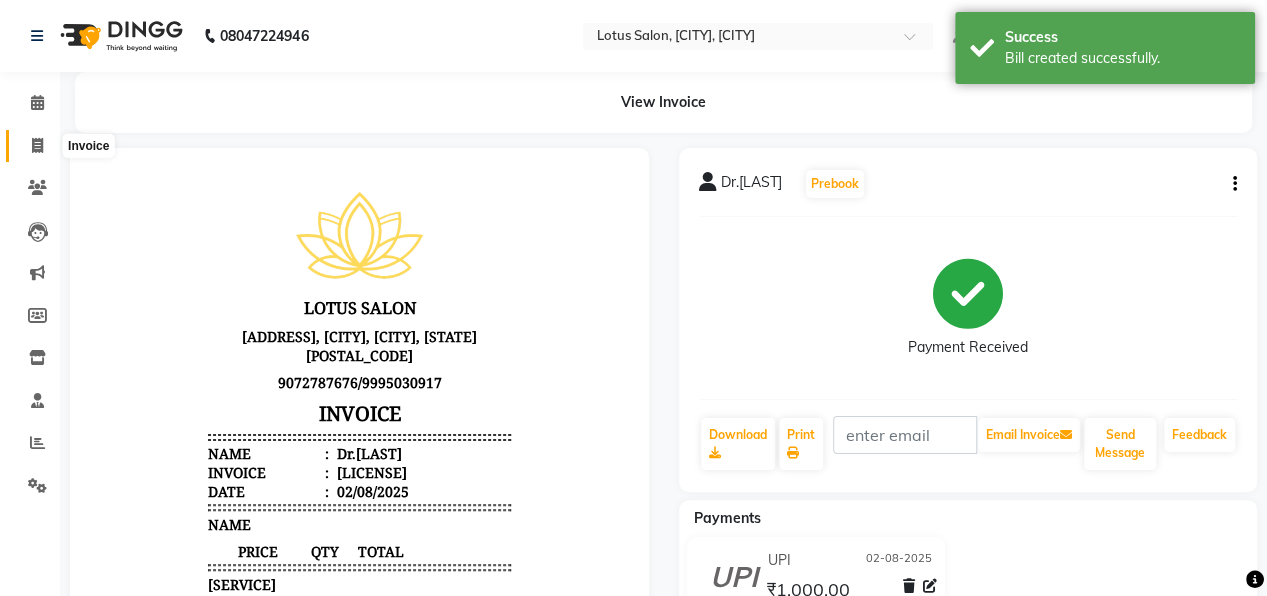 click 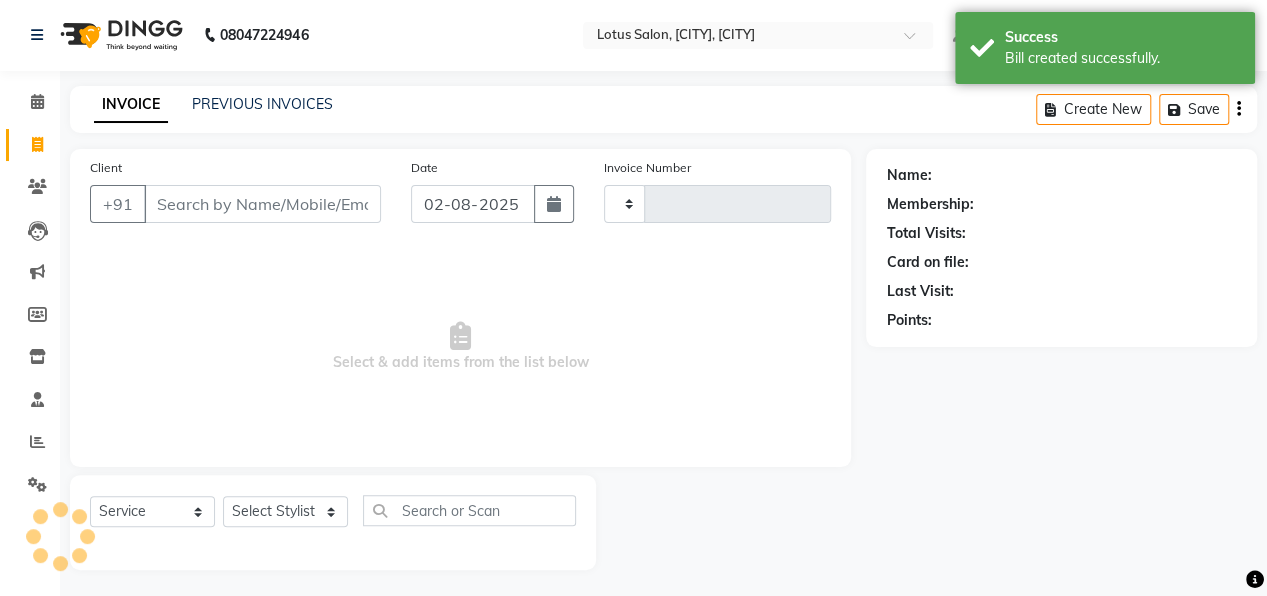 type on "0763" 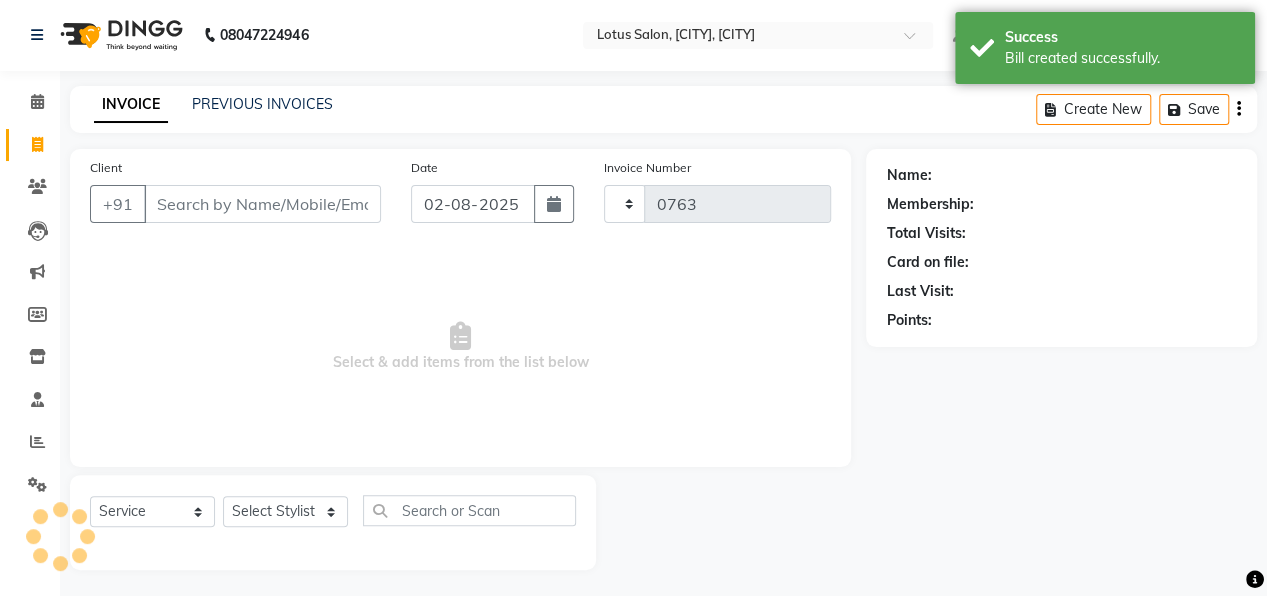 select on "8188" 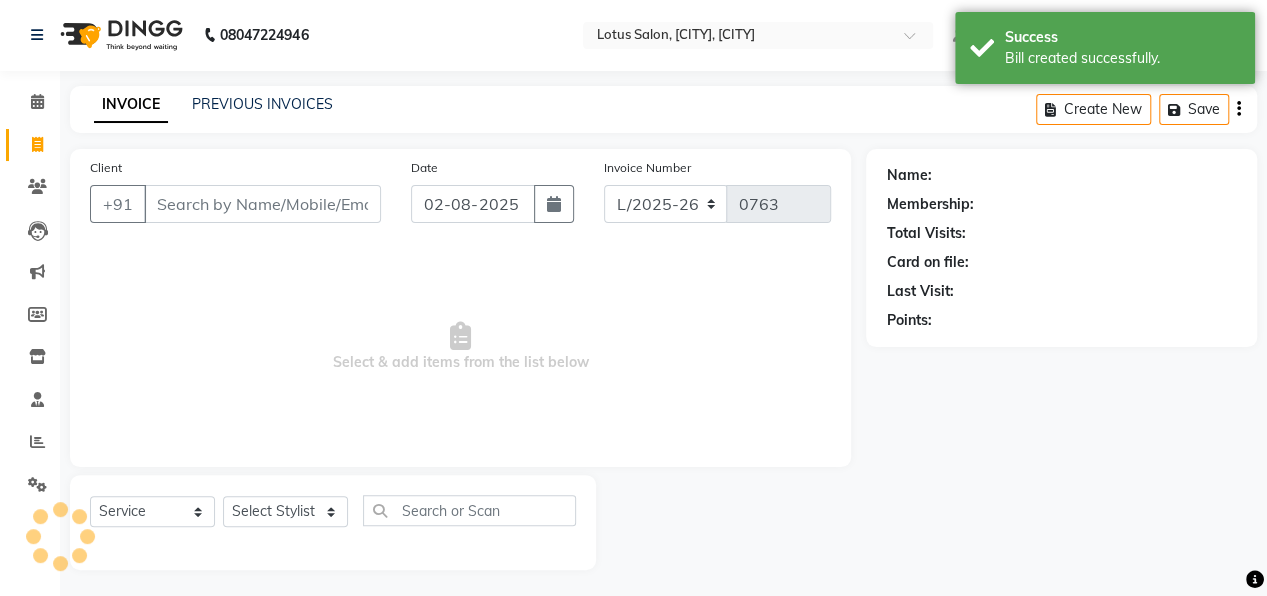scroll, scrollTop: 4, scrollLeft: 0, axis: vertical 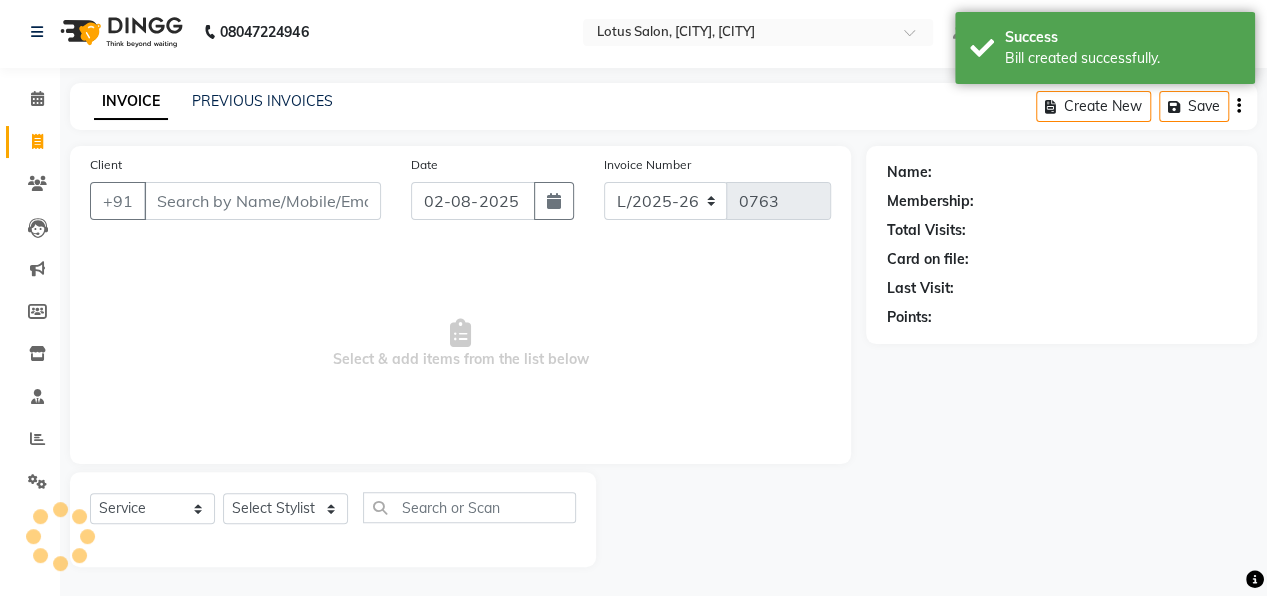 click on "Client" at bounding box center [262, 201] 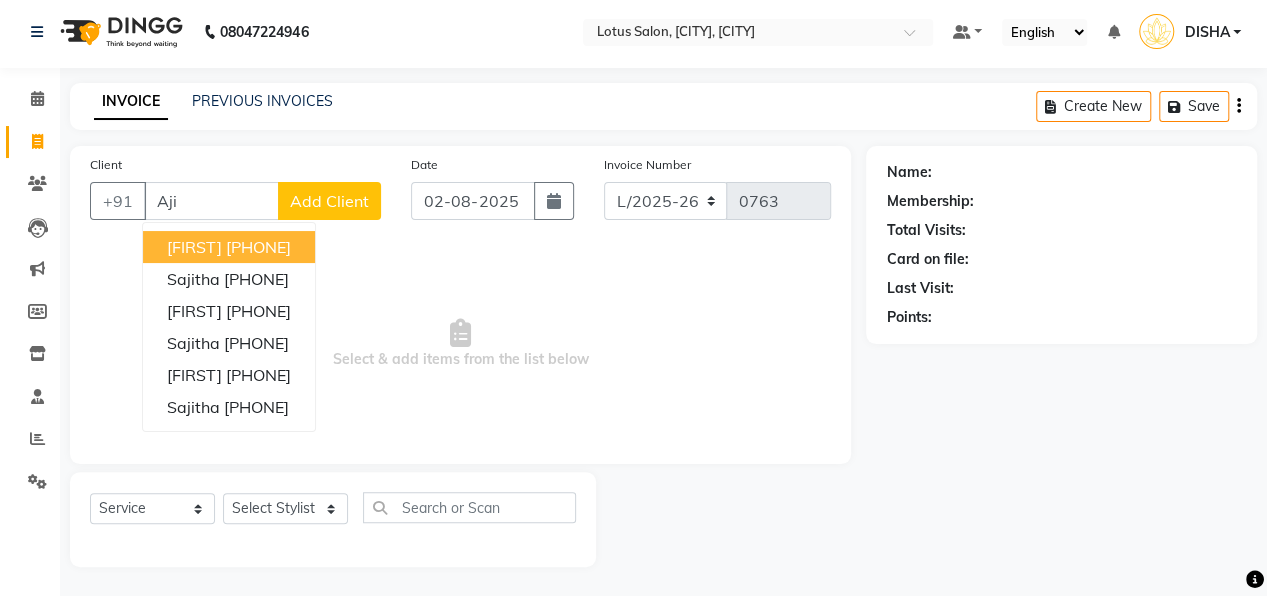 click on "[PHONE]" at bounding box center (258, 247) 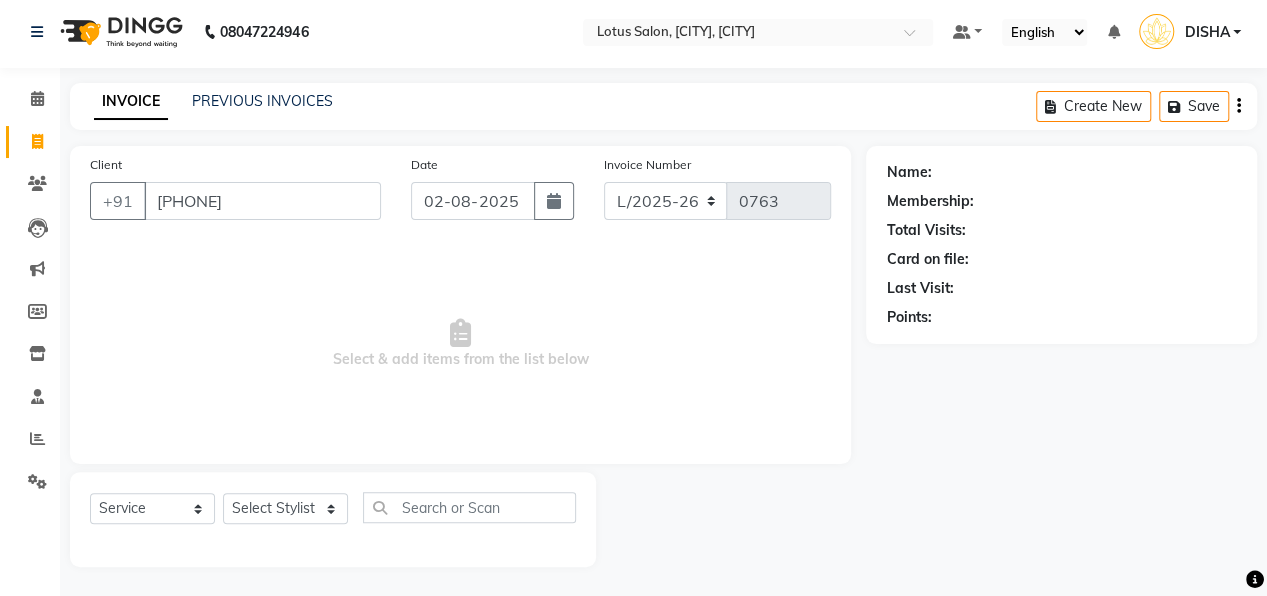 type on "[PHONE]" 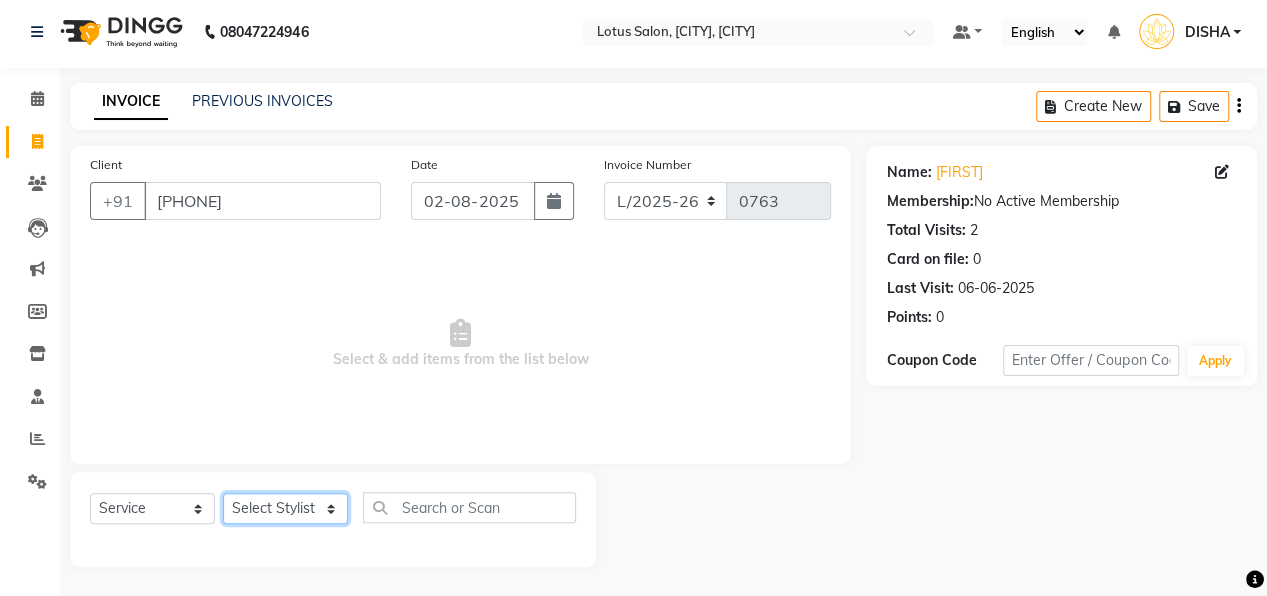 click on "Select Stylist [FIRST] [FIRST] [FIRST] [FIRST] [FIRST] [FIRST]" 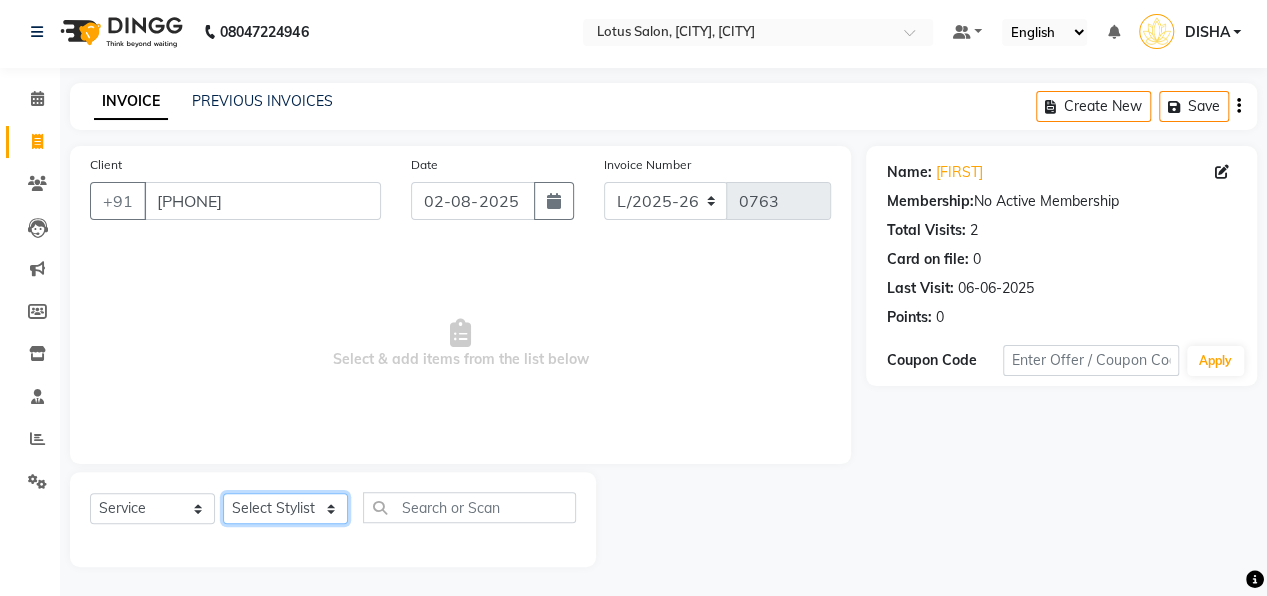select on "79897" 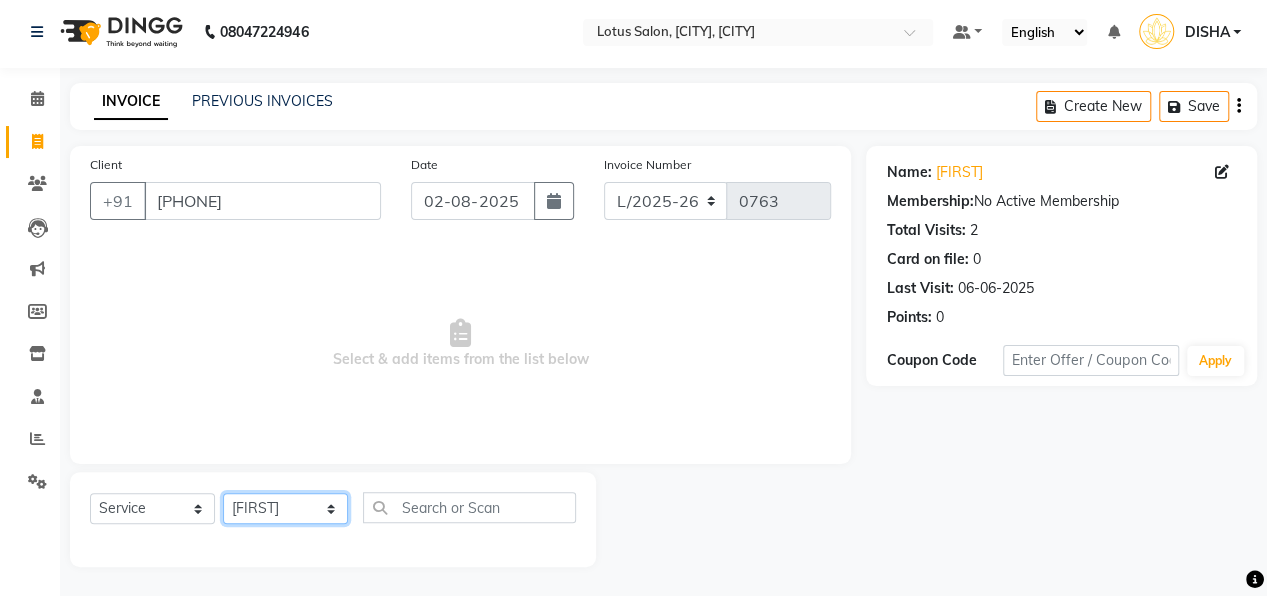 click on "Select Stylist [FIRST] [FIRST] [FIRST] [FIRST] [FIRST] [FIRST]" 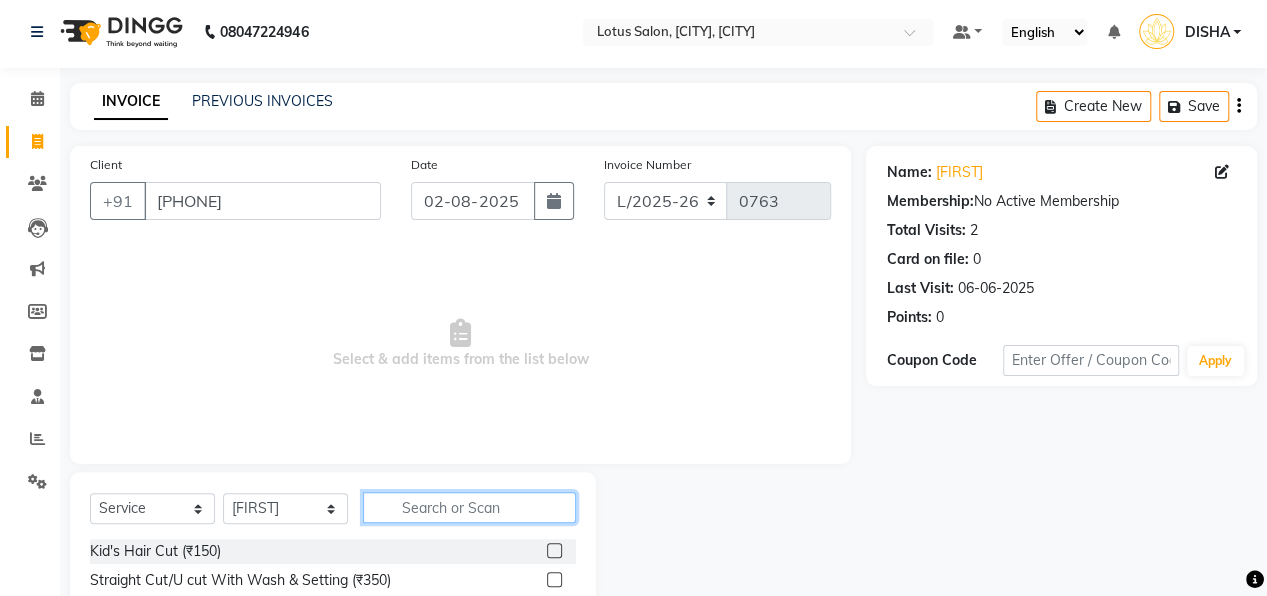 click 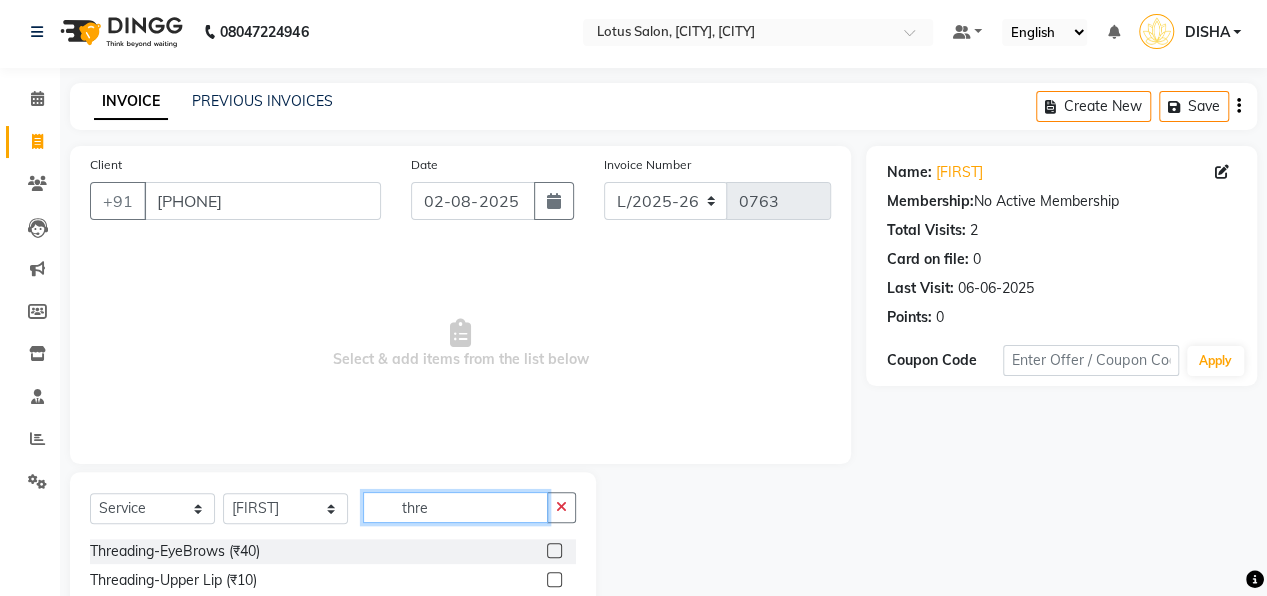 type on "thre" 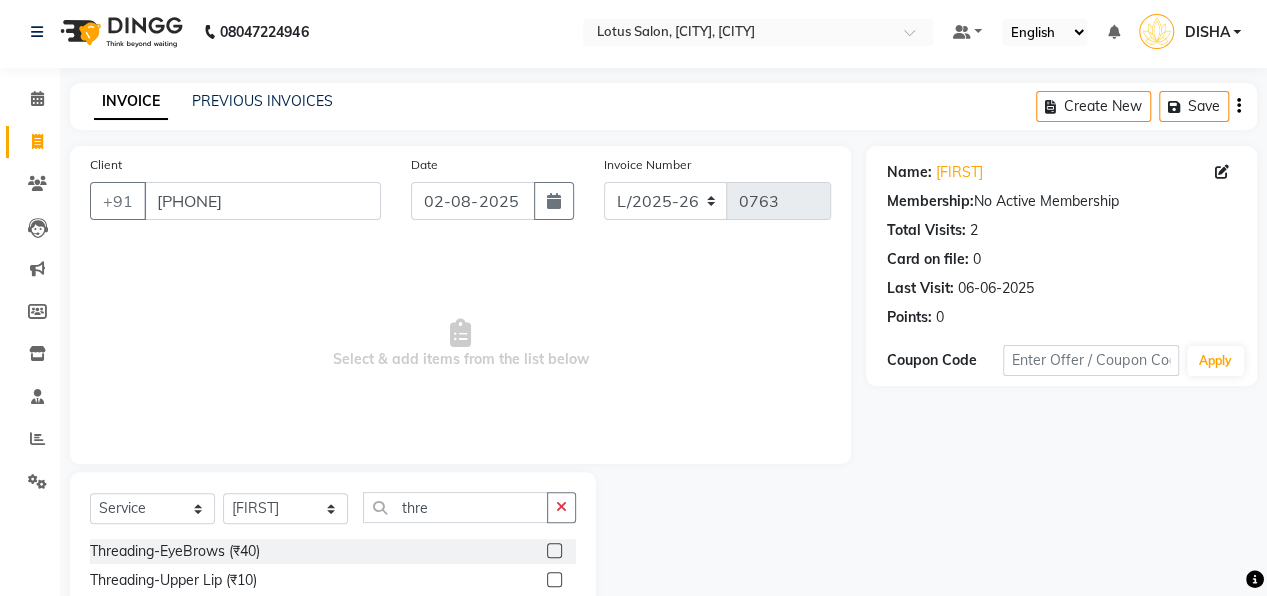 click 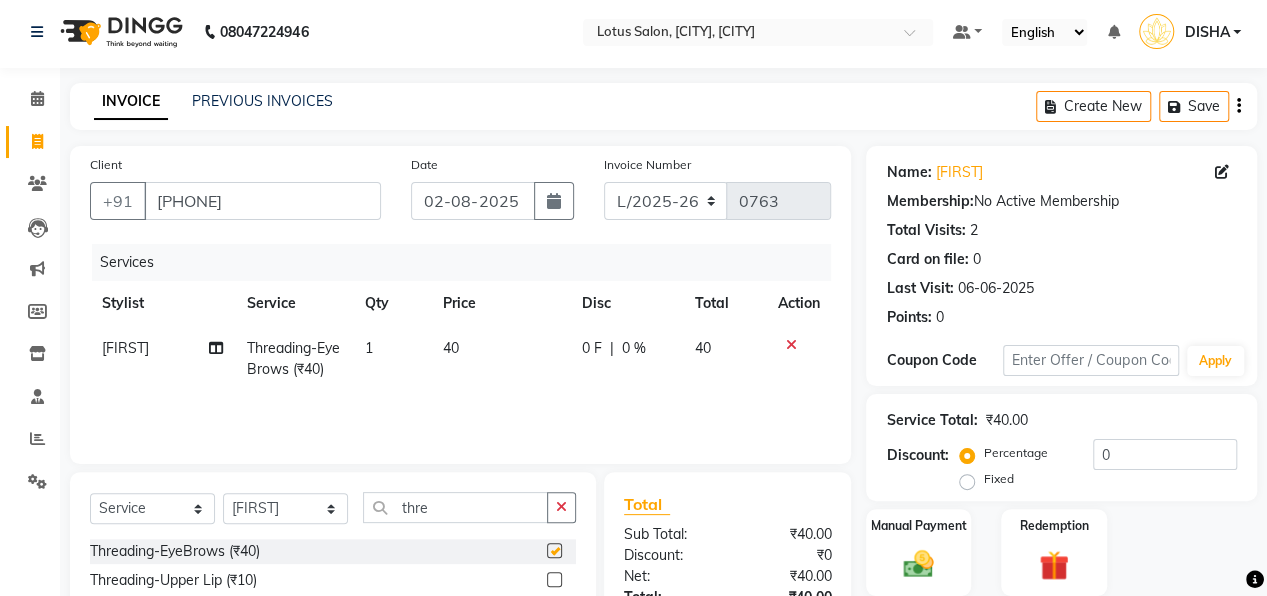 checkbox on "false" 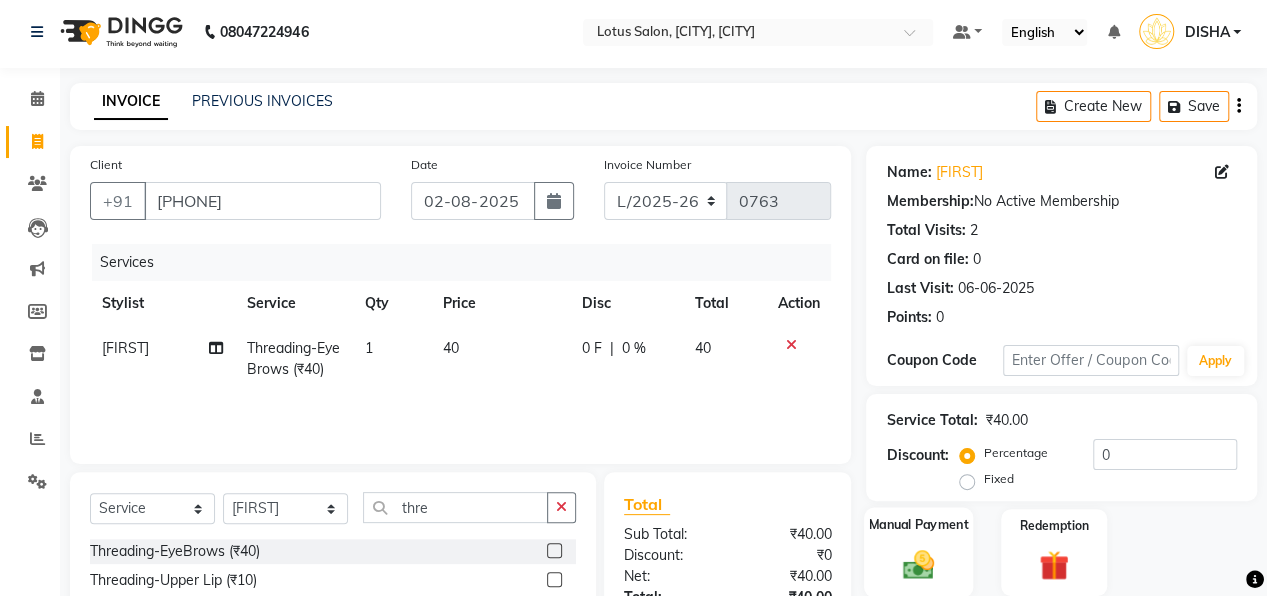 click on "Manual Payment" 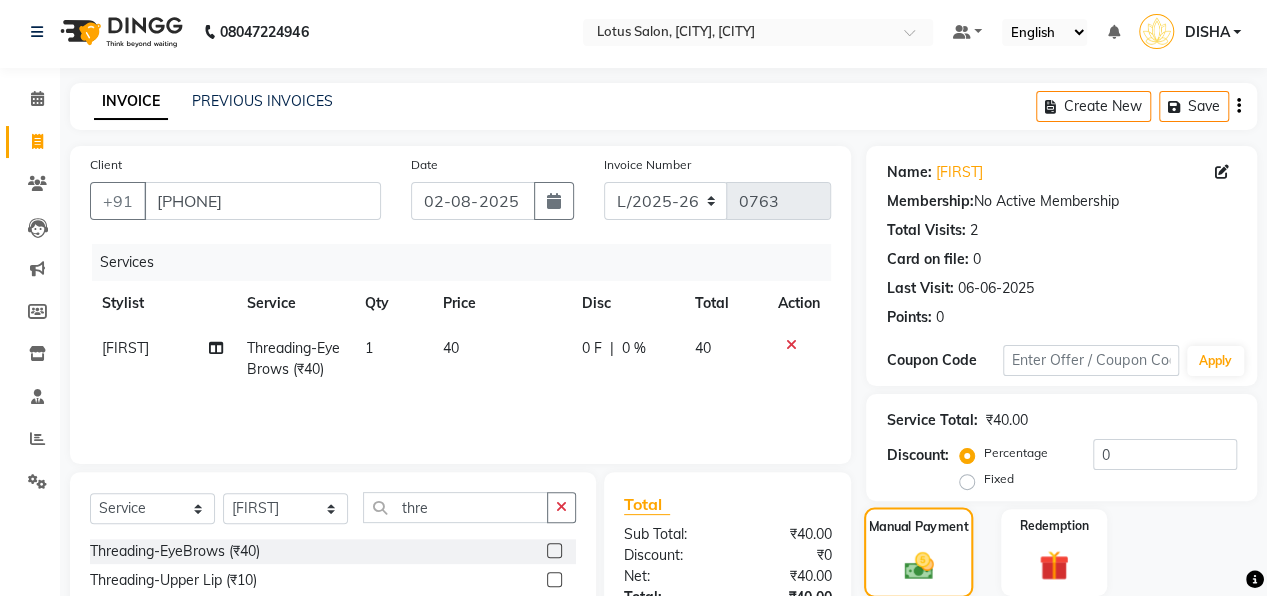 scroll, scrollTop: 204, scrollLeft: 0, axis: vertical 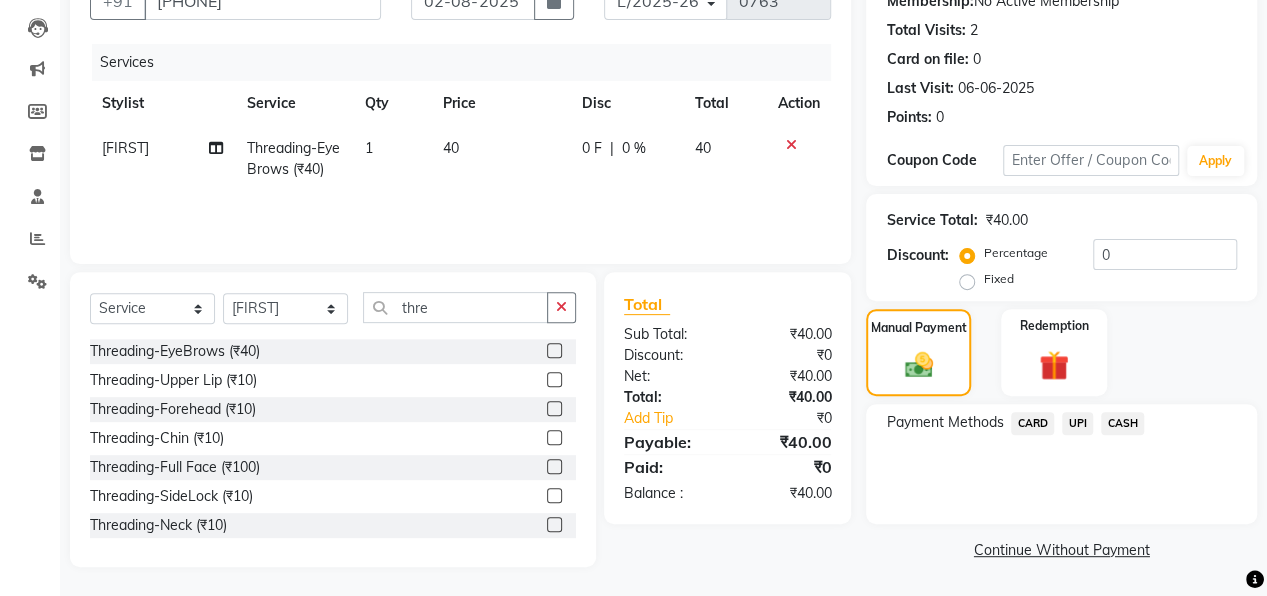 click on "CASH" 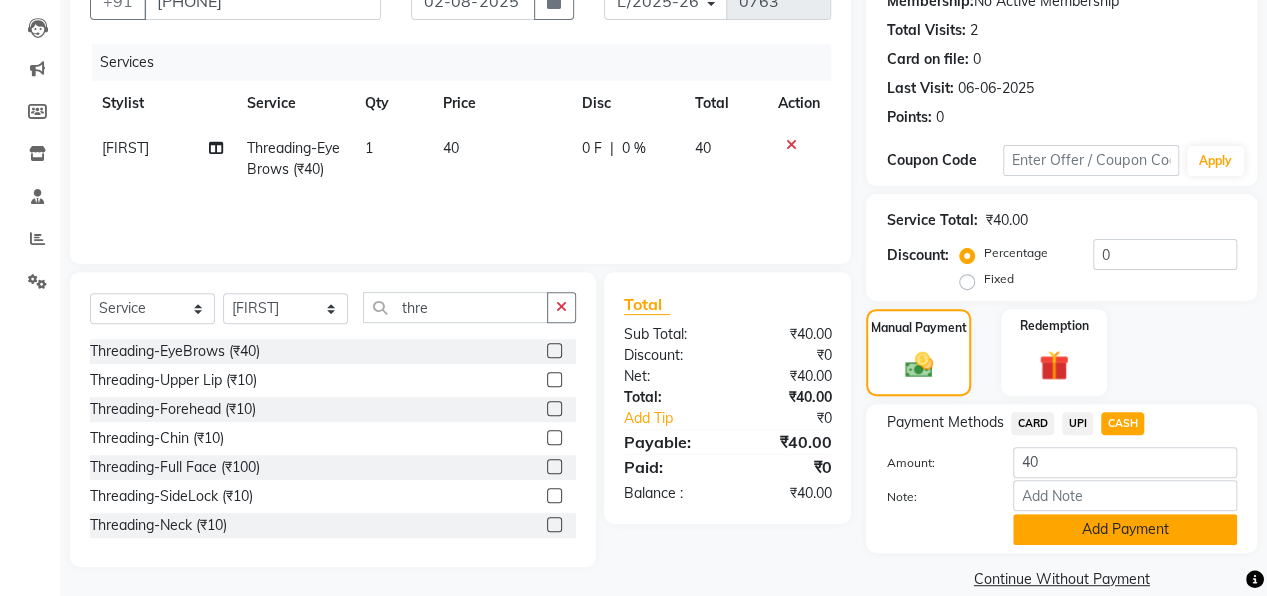 click on "Add Payment" 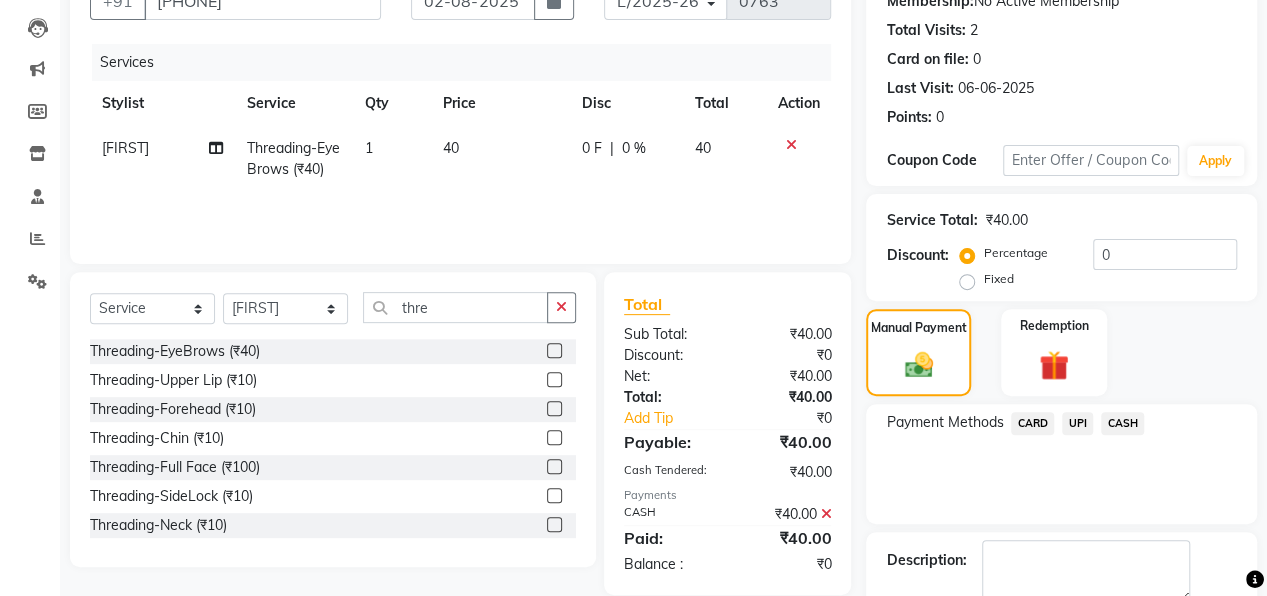scroll, scrollTop: 285, scrollLeft: 0, axis: vertical 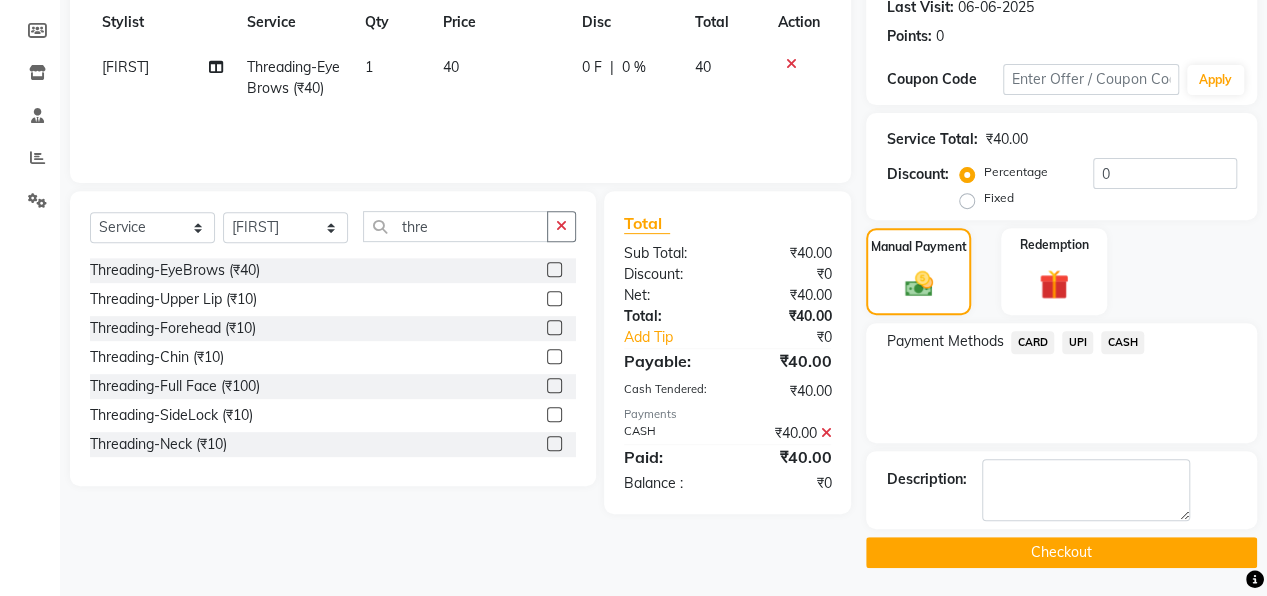 click on "Checkout" 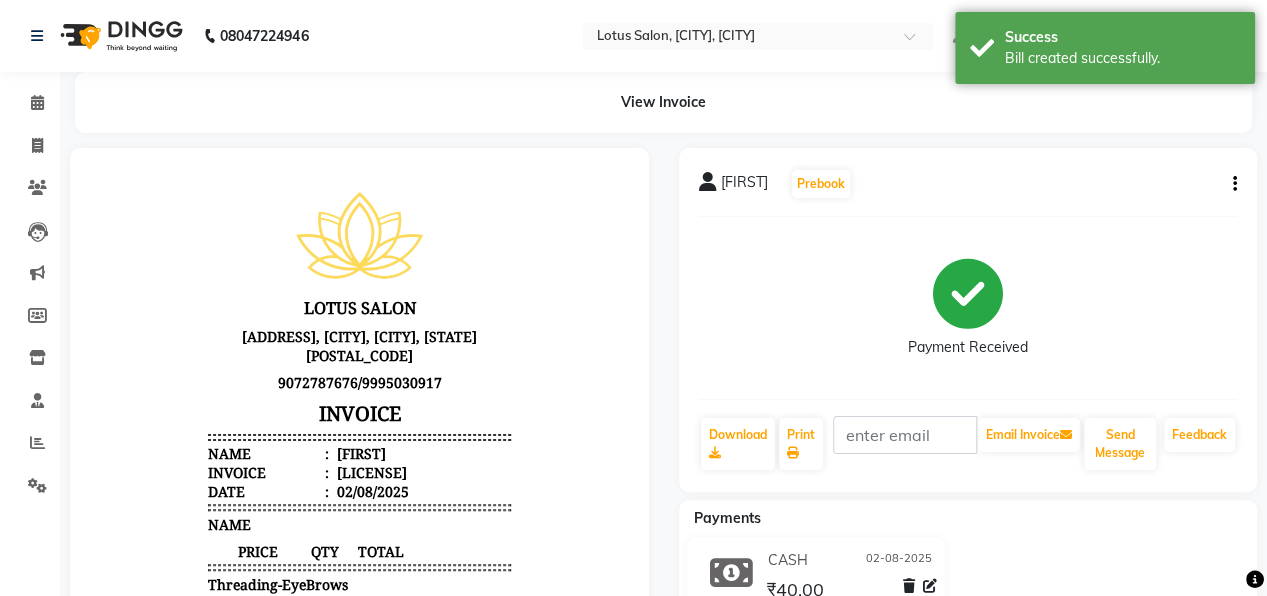 scroll, scrollTop: 0, scrollLeft: 0, axis: both 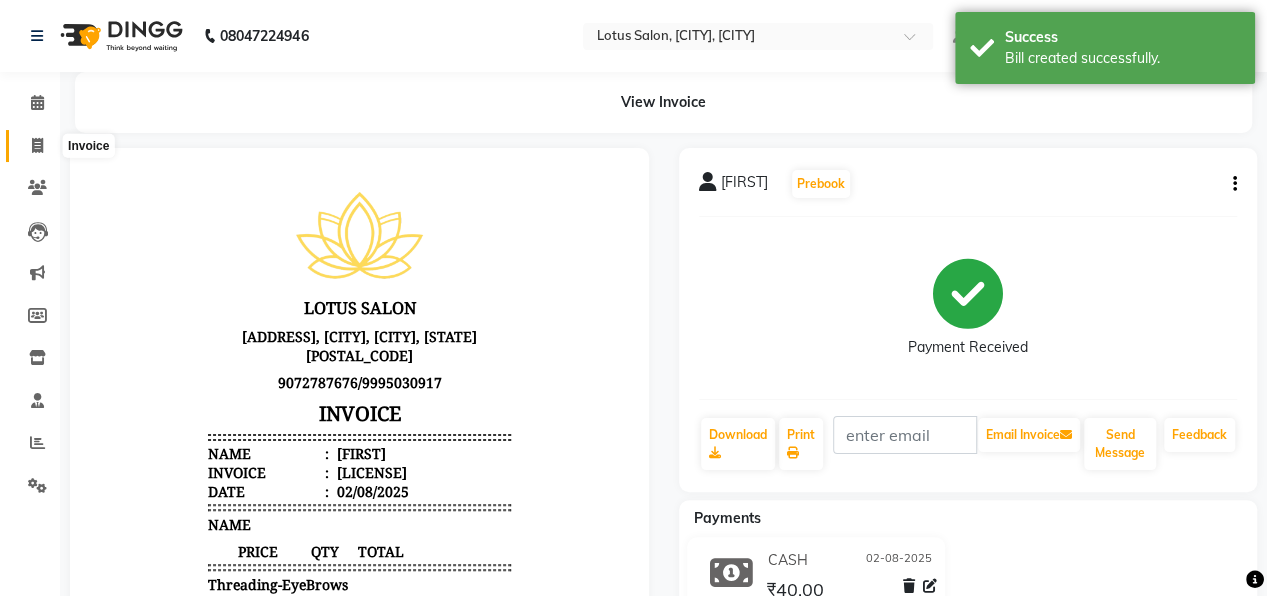 click 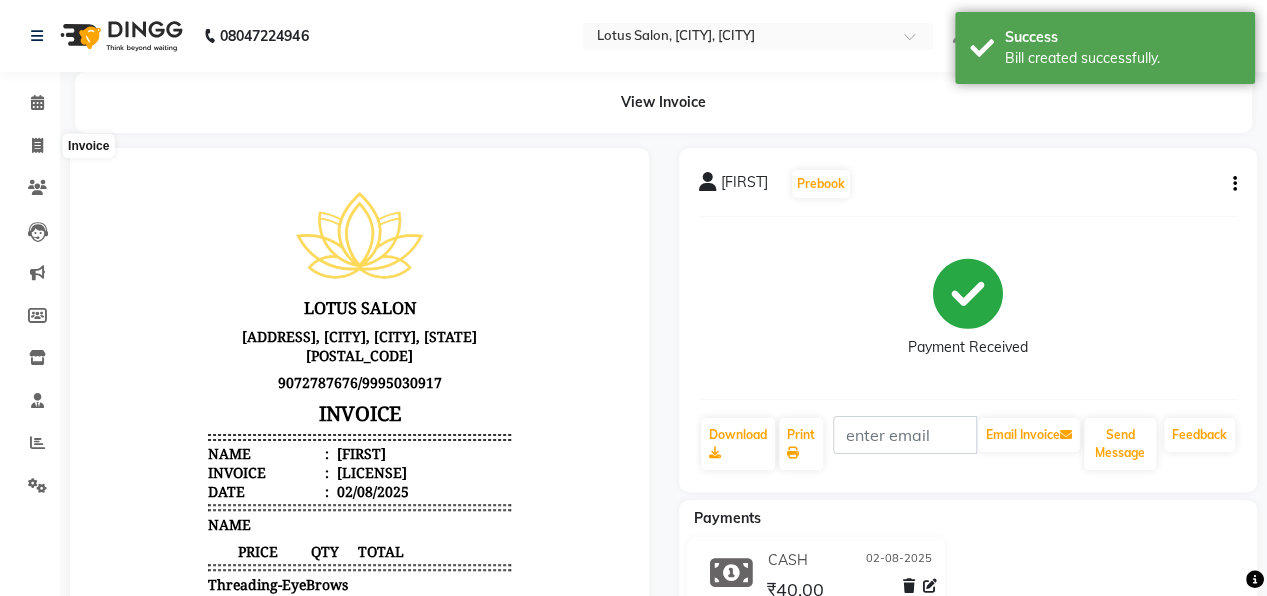 select on "service" 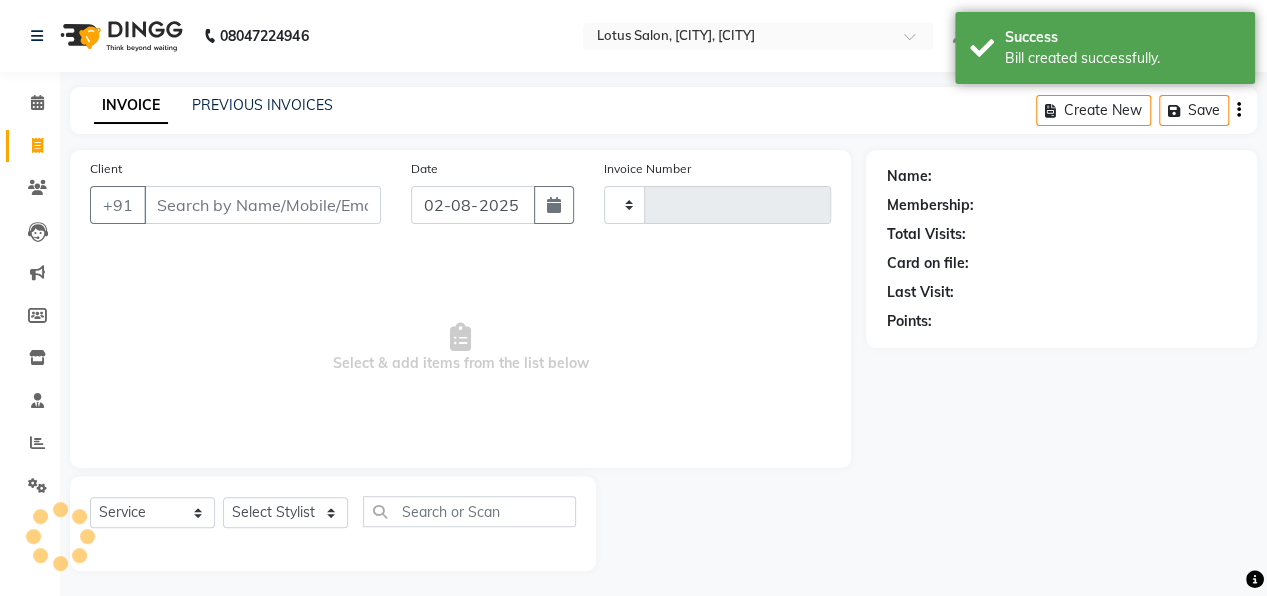 type on "0764" 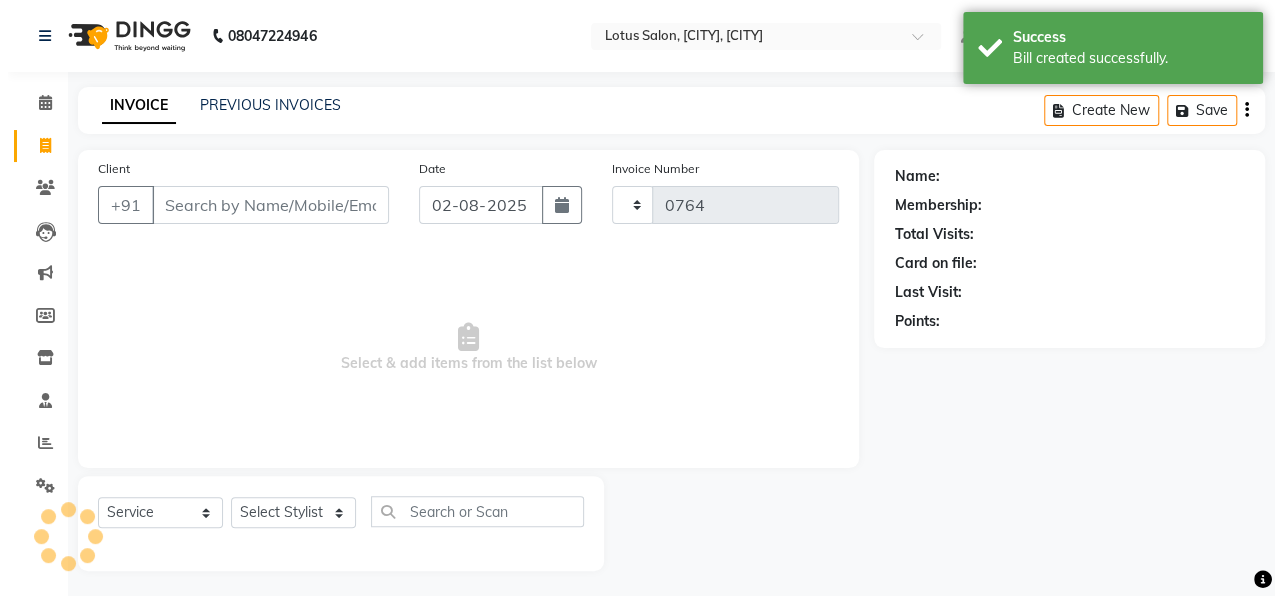 scroll, scrollTop: 4, scrollLeft: 0, axis: vertical 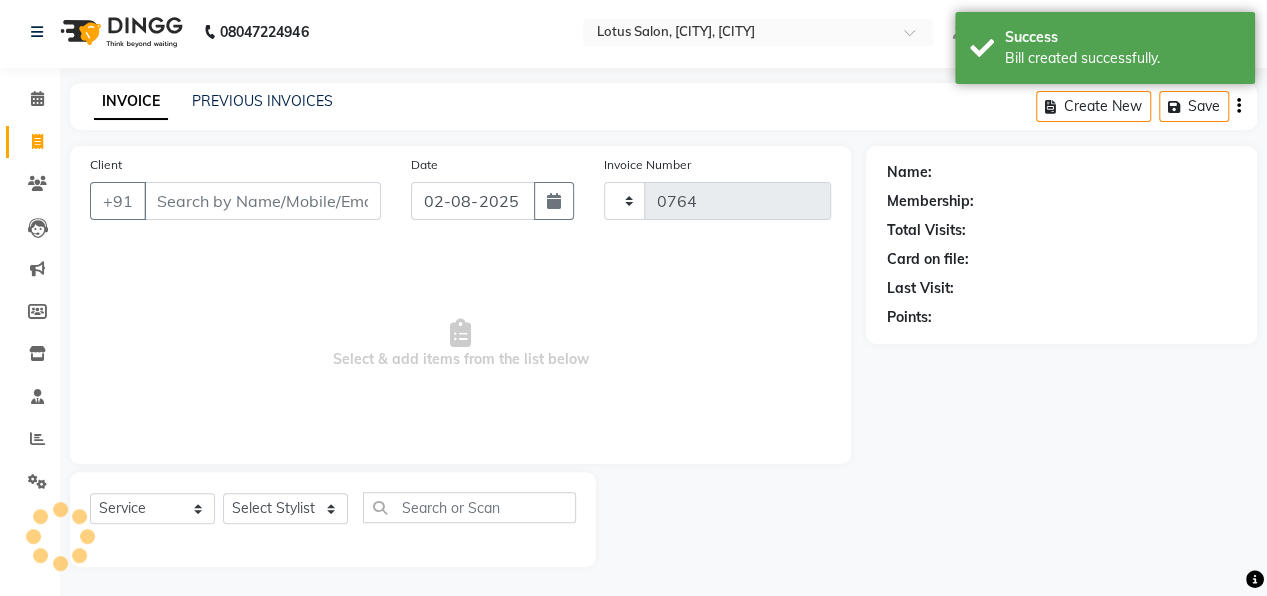 select on "8188" 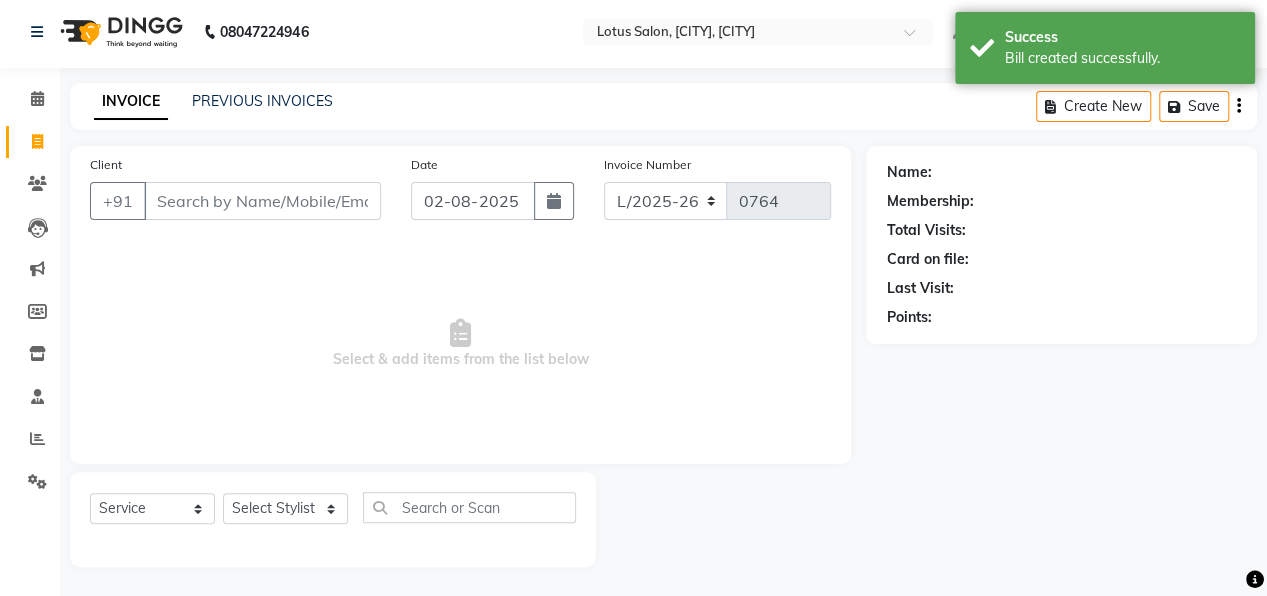 click on "Client" at bounding box center (262, 201) 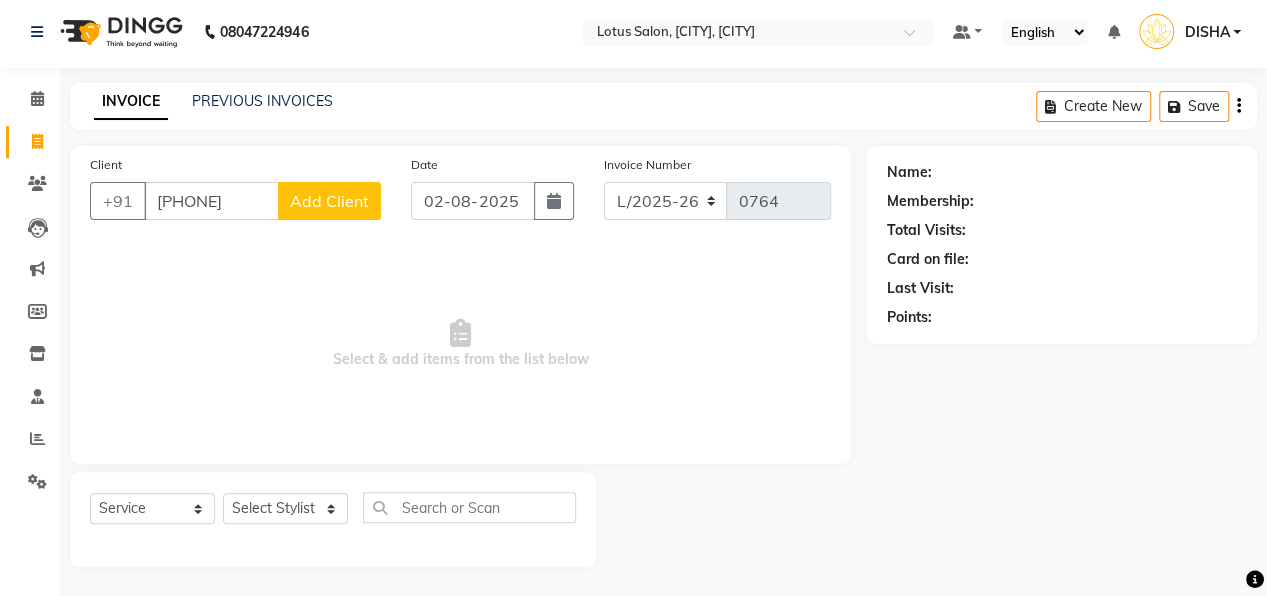 type on "[PHONE]" 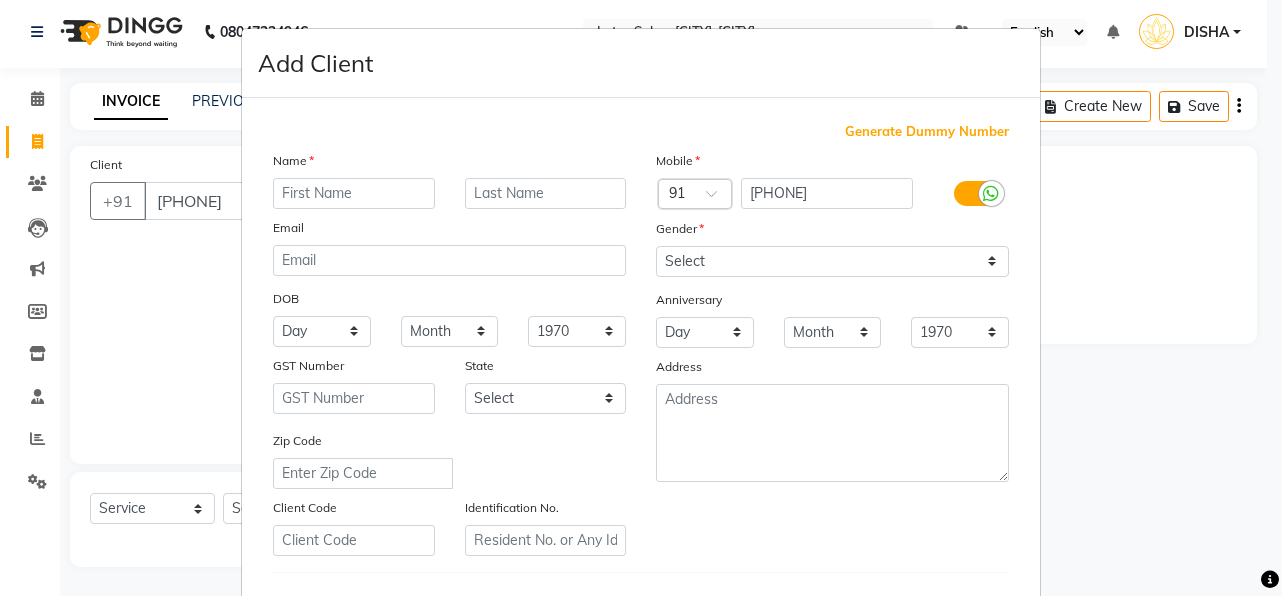 click at bounding box center [354, 193] 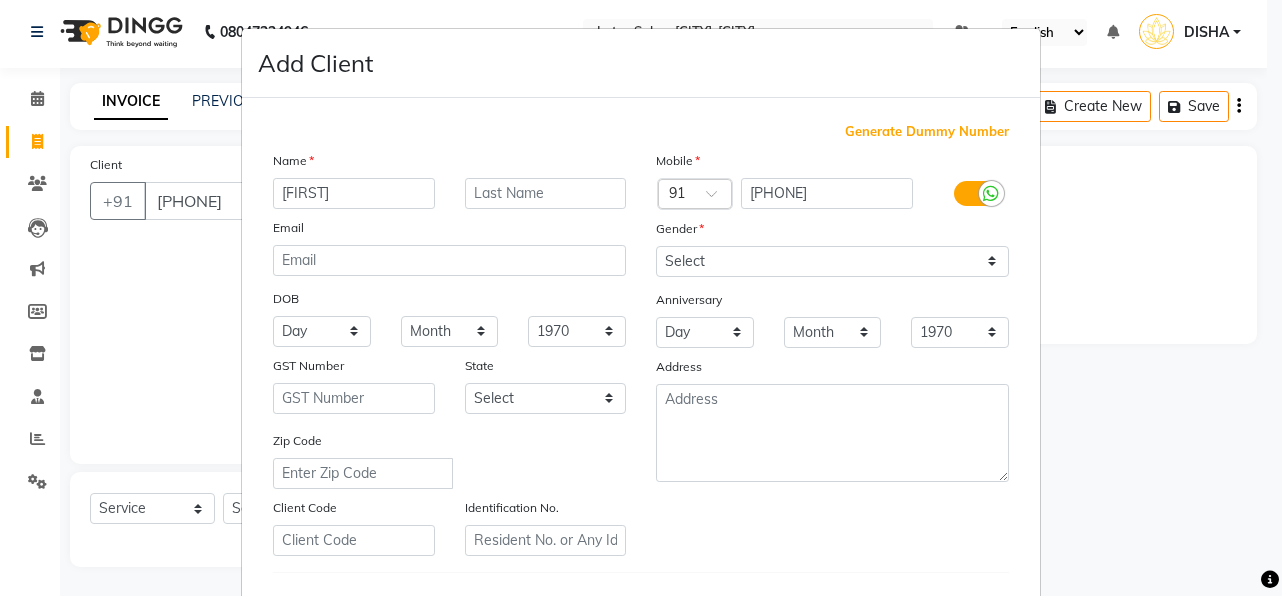 type on "[FIRST]" 